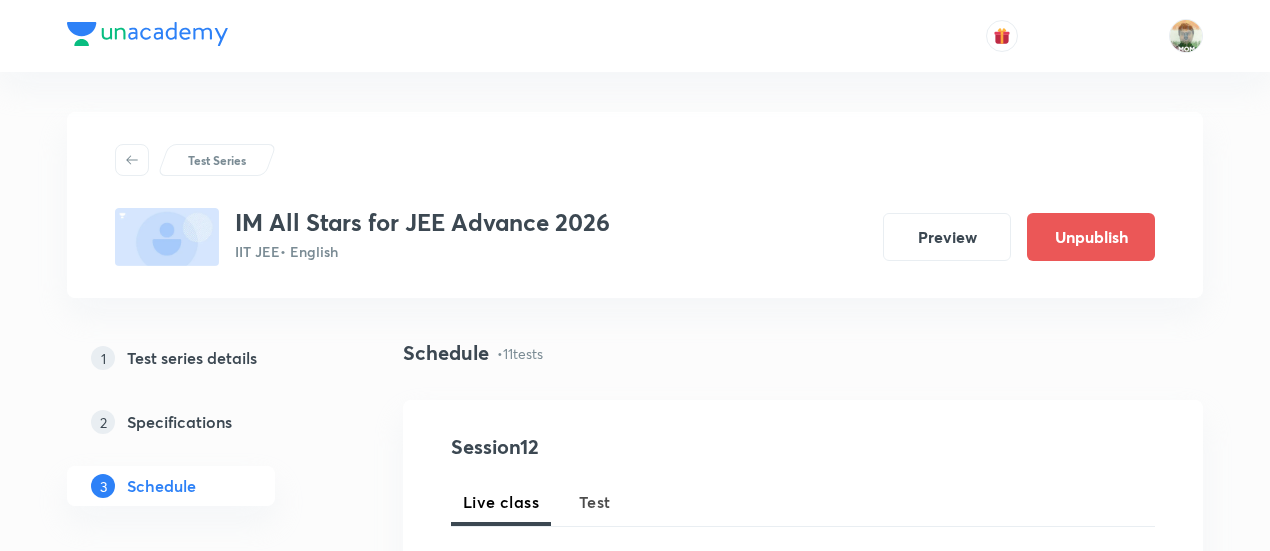 scroll, scrollTop: 2972, scrollLeft: 0, axis: vertical 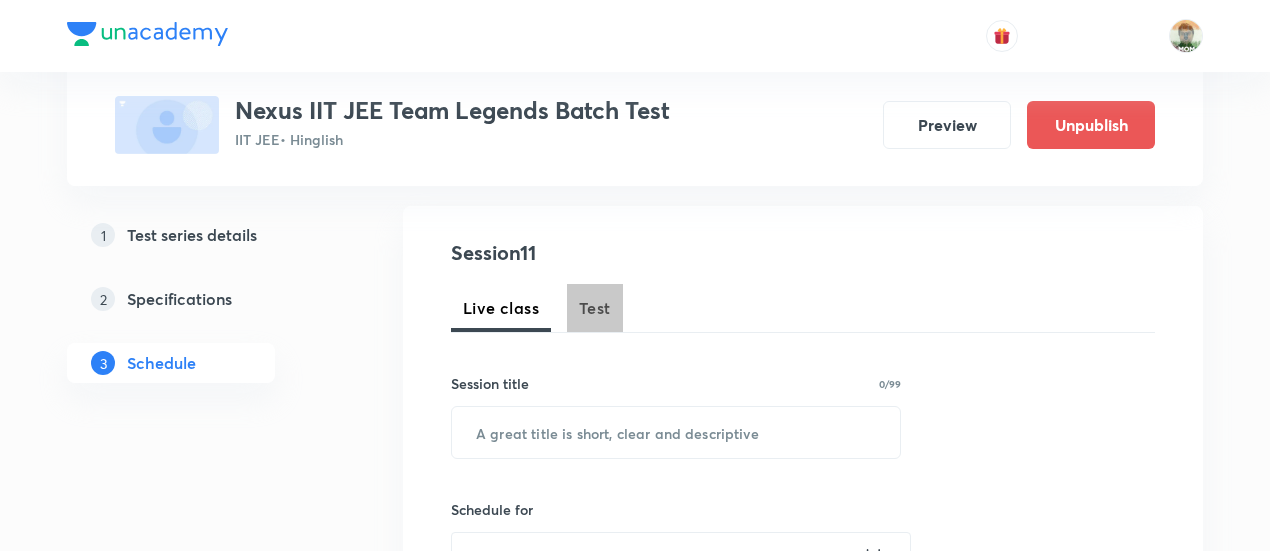 click on "Test" at bounding box center [595, 308] 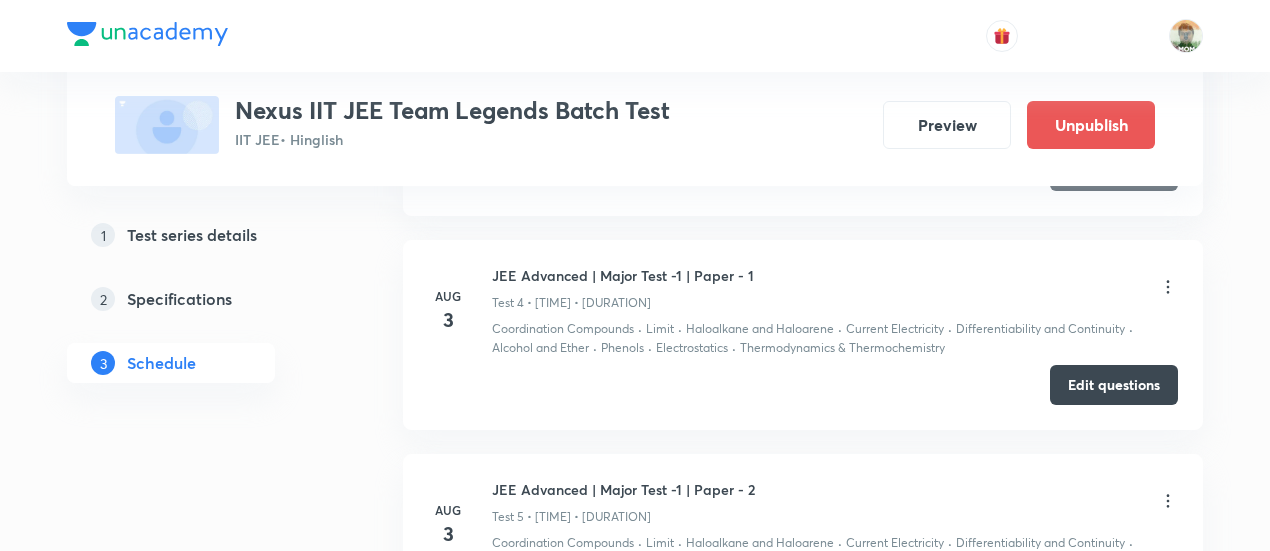 scroll, scrollTop: 1731, scrollLeft: 0, axis: vertical 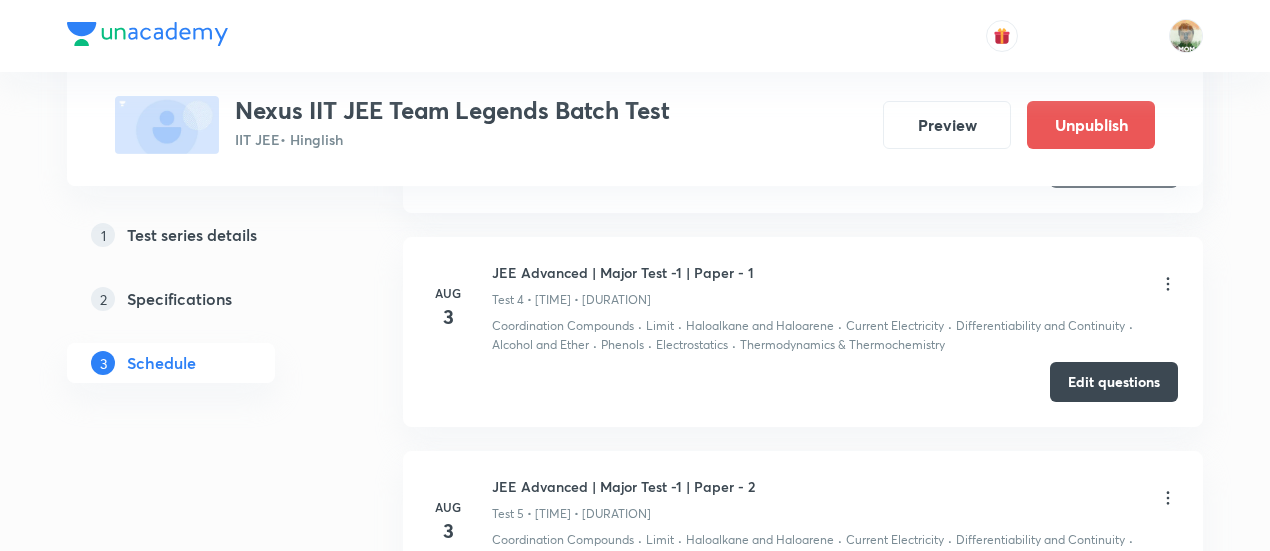 click 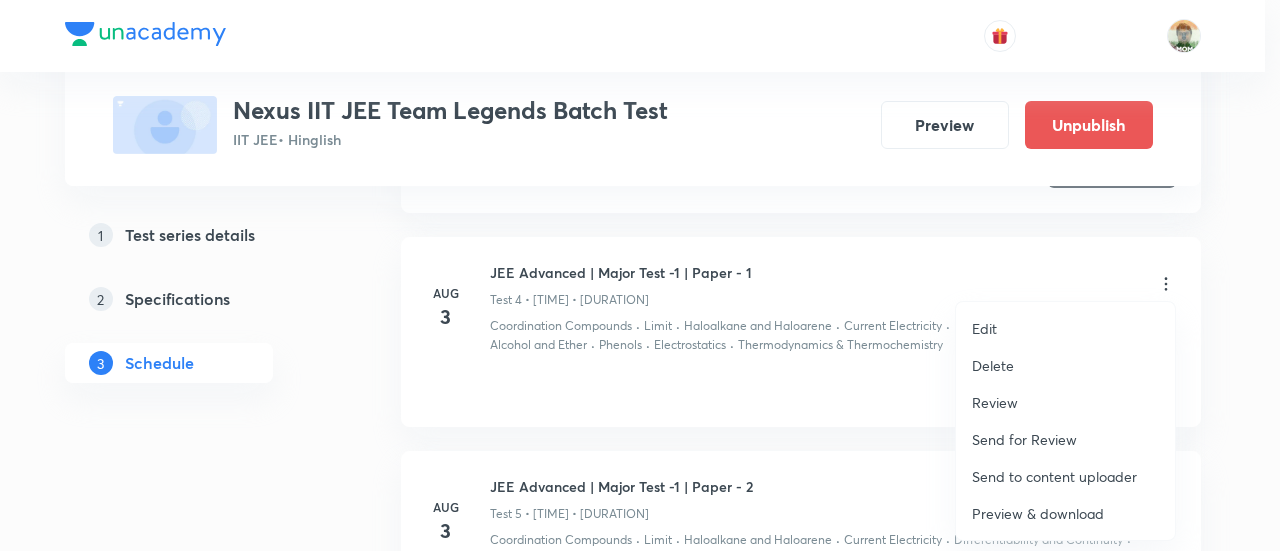 click on "Preview & download" at bounding box center (1038, 513) 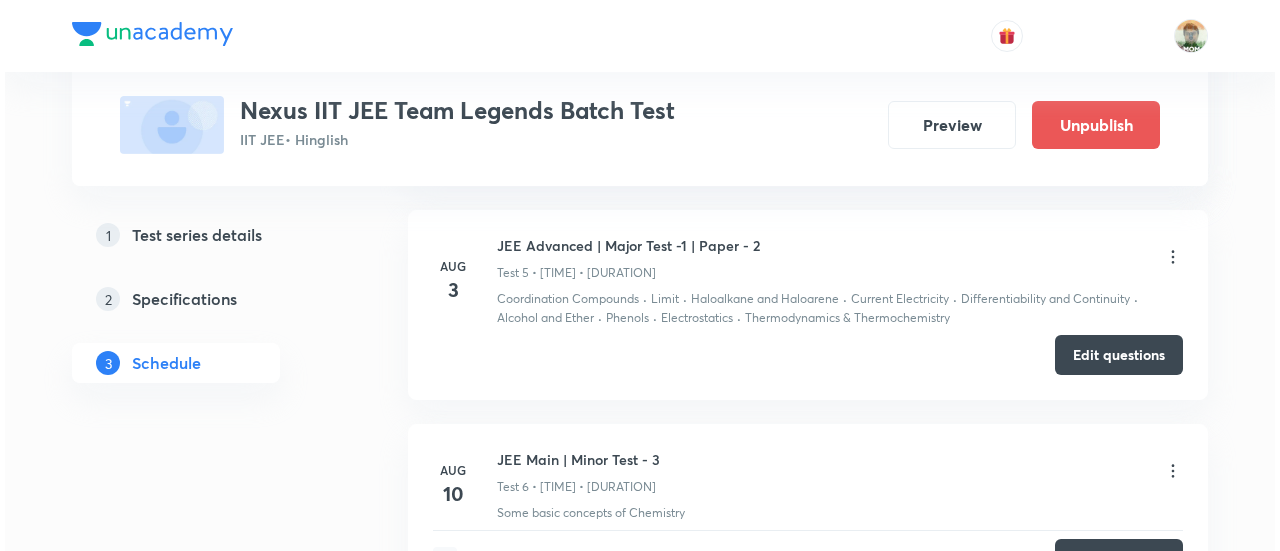 scroll, scrollTop: 1973, scrollLeft: 0, axis: vertical 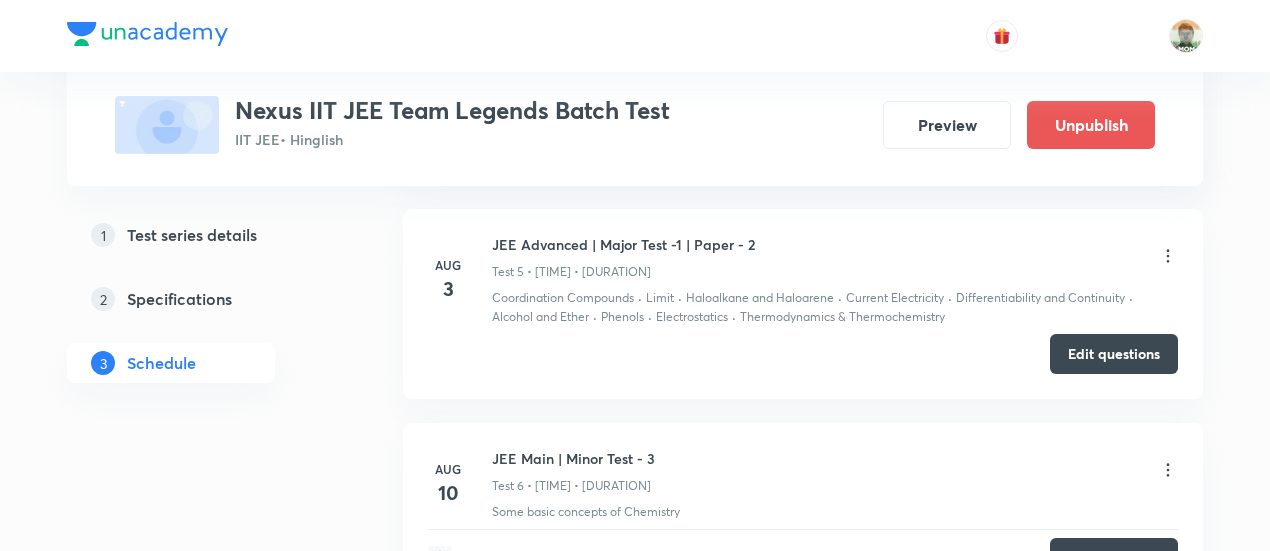 click 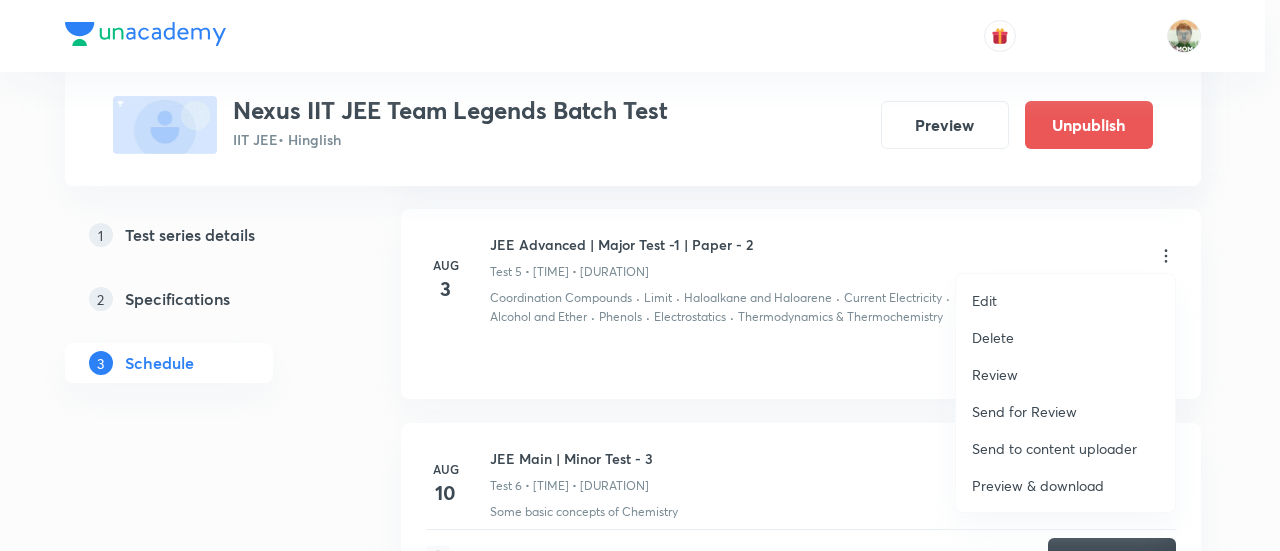 click on "Preview & download" at bounding box center [1038, 485] 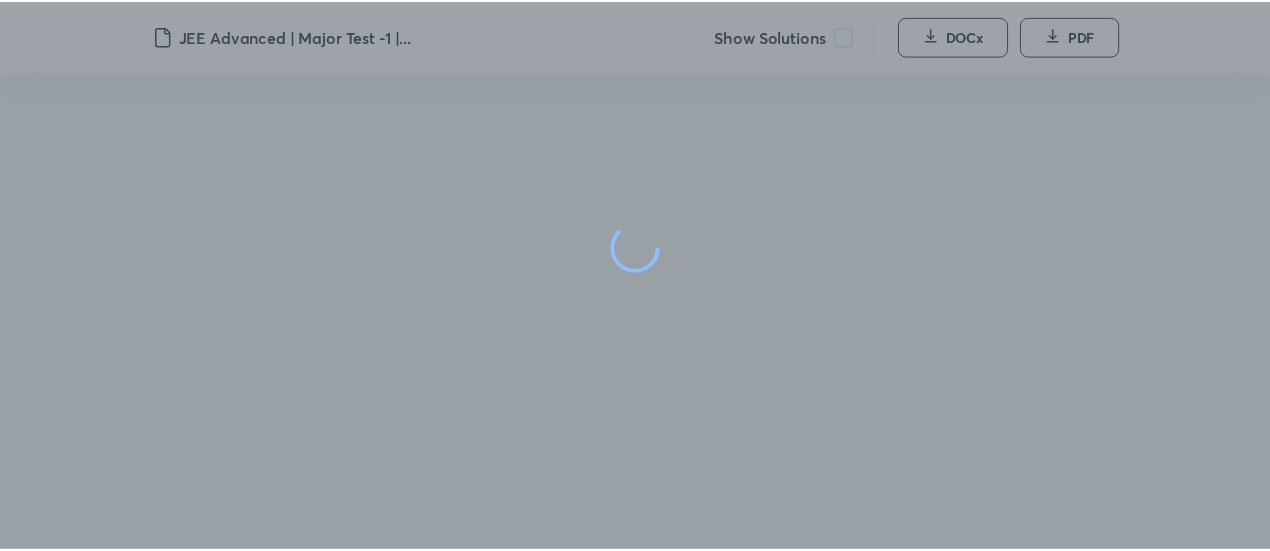 scroll, scrollTop: 0, scrollLeft: 0, axis: both 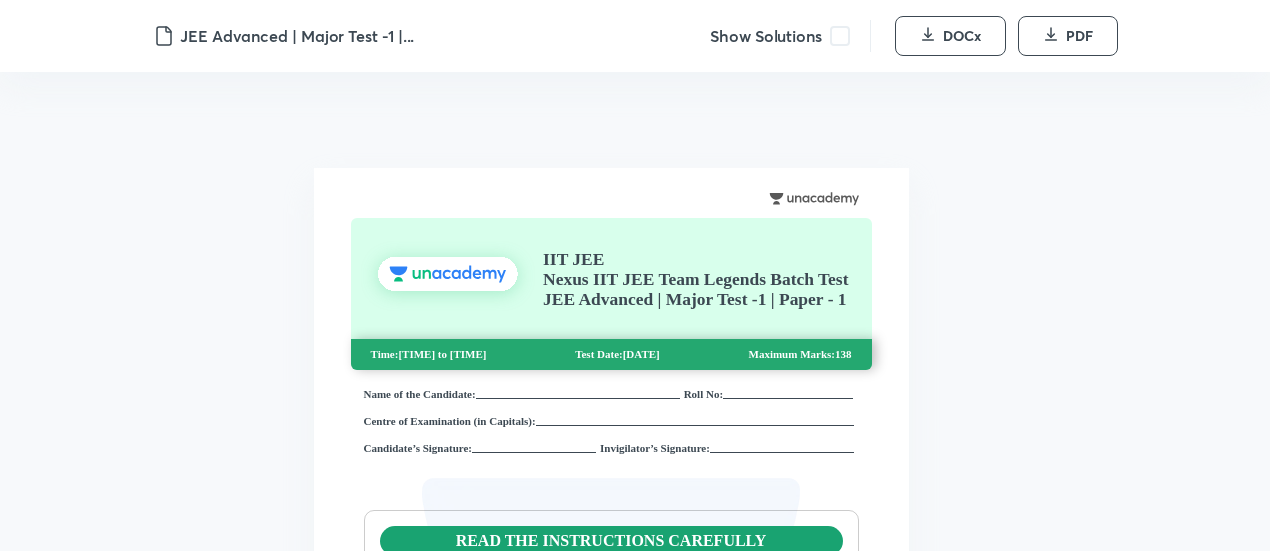 click at bounding box center (840, 36) 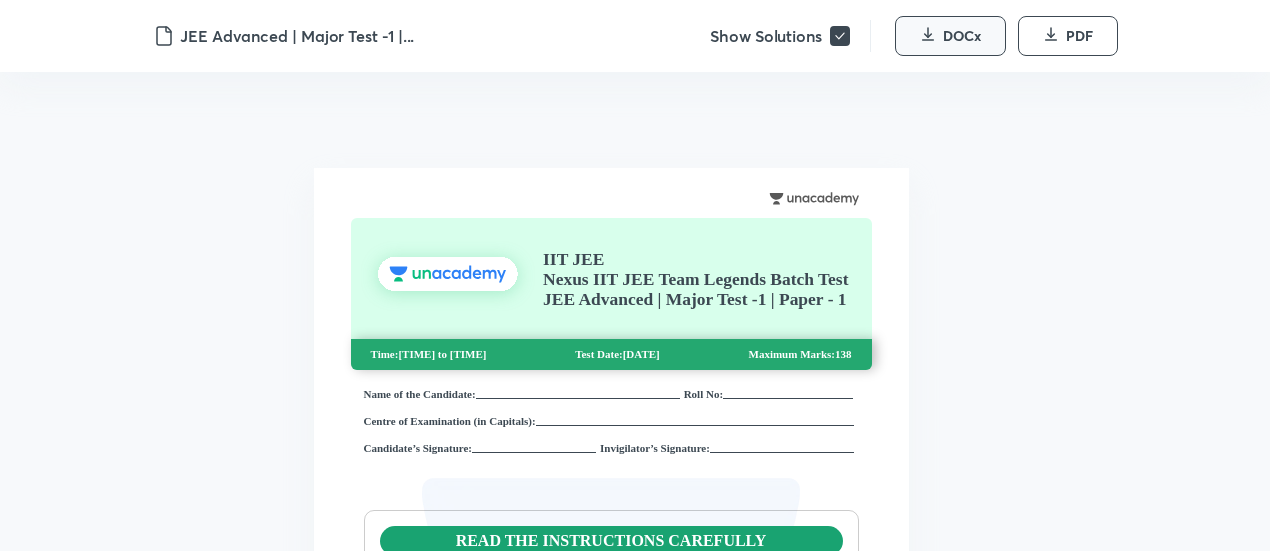 click on "DOCx" at bounding box center [950, 36] 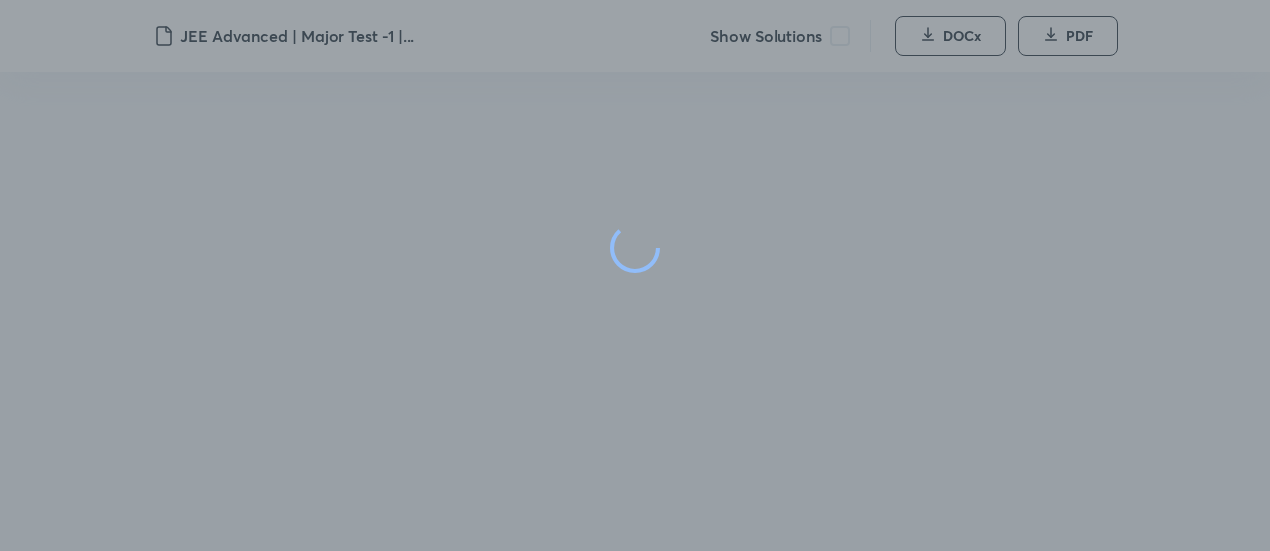 scroll, scrollTop: 0, scrollLeft: 0, axis: both 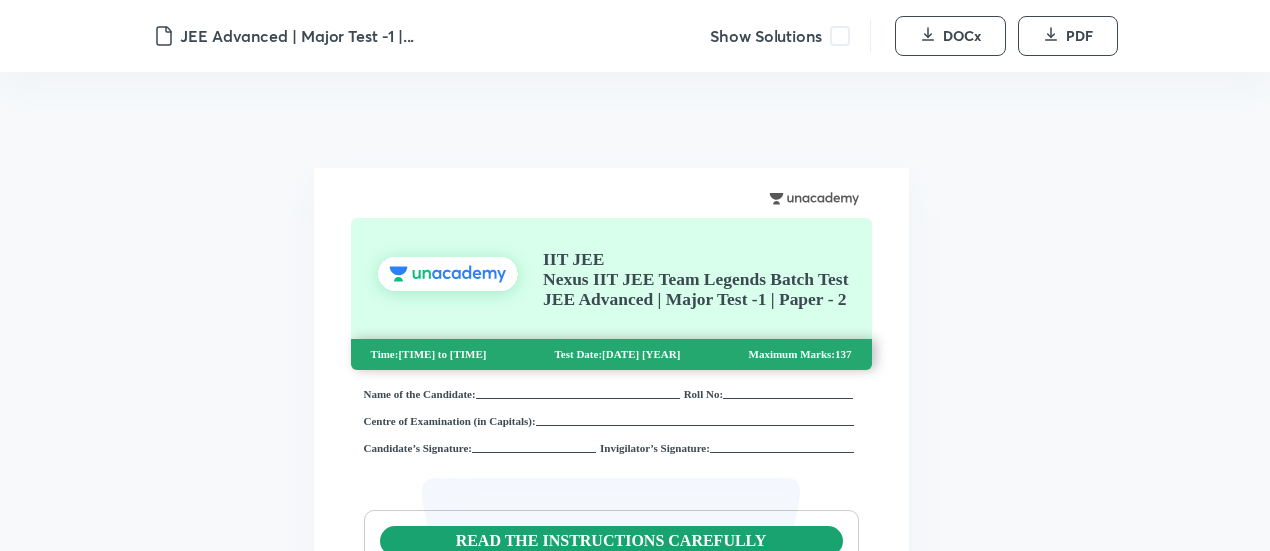 click at bounding box center (840, 36) 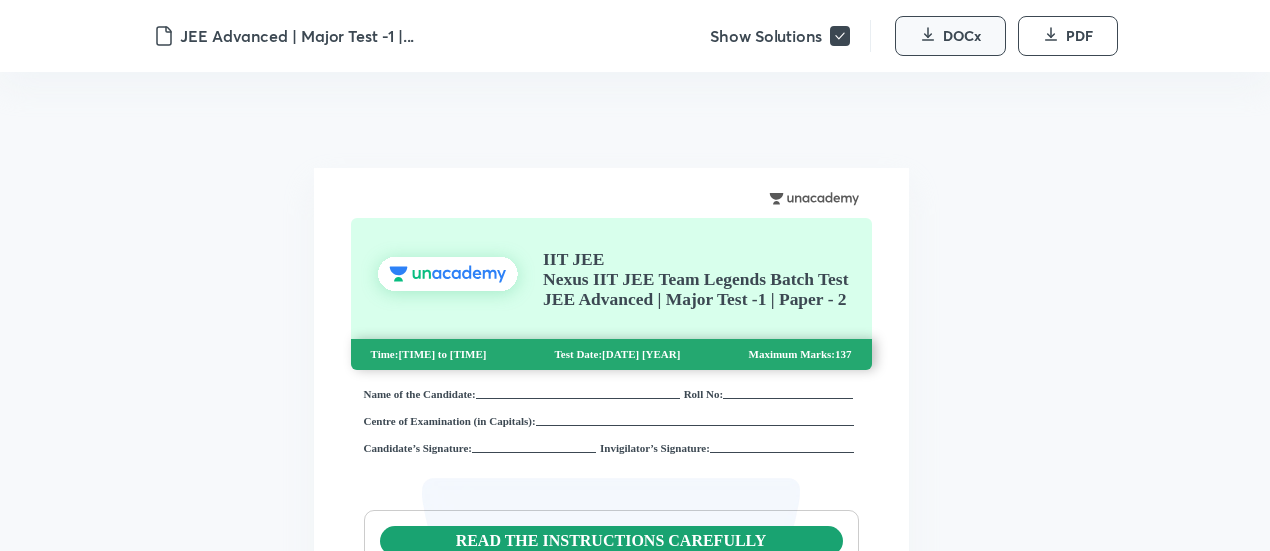 click on "DOCx" at bounding box center (950, 36) 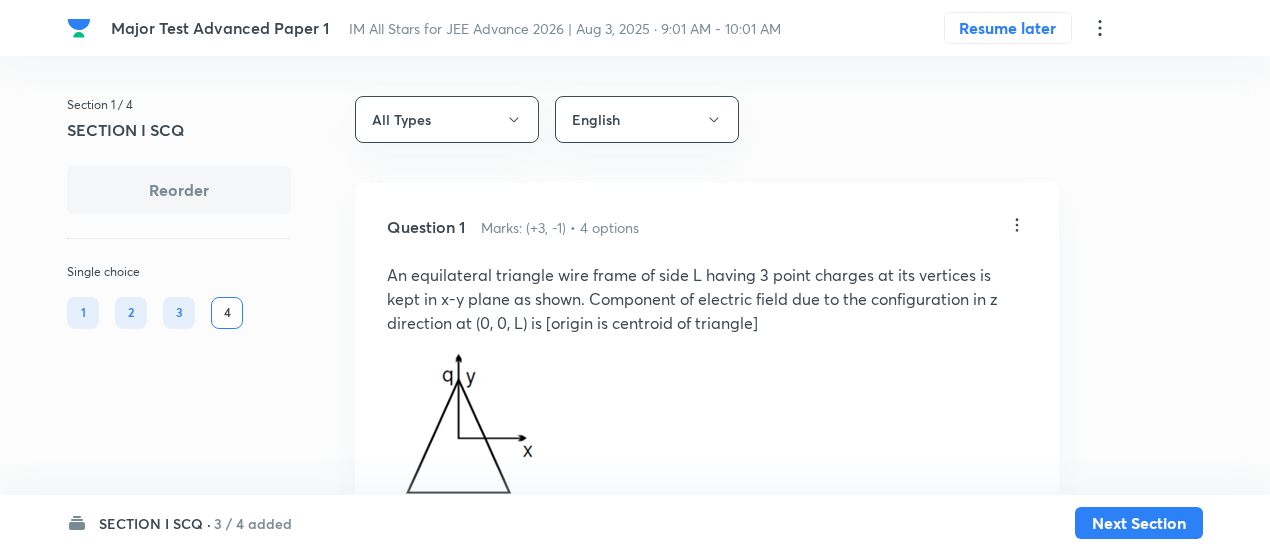 scroll, scrollTop: 0, scrollLeft: 0, axis: both 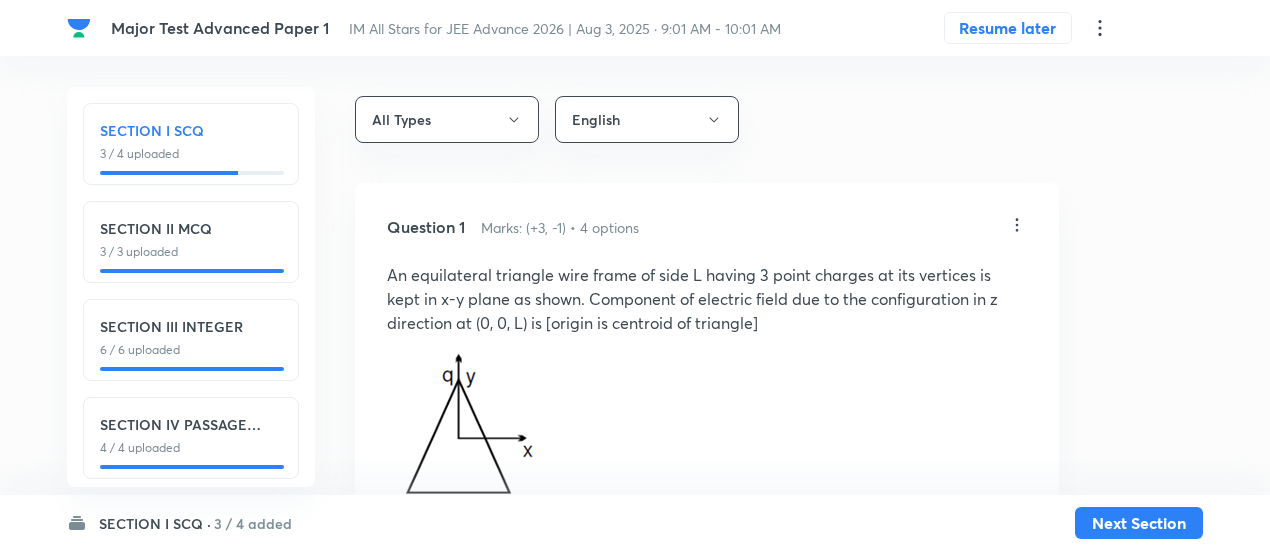 click on "SECTION IV PASSAGE INTEGER" at bounding box center (191, 424) 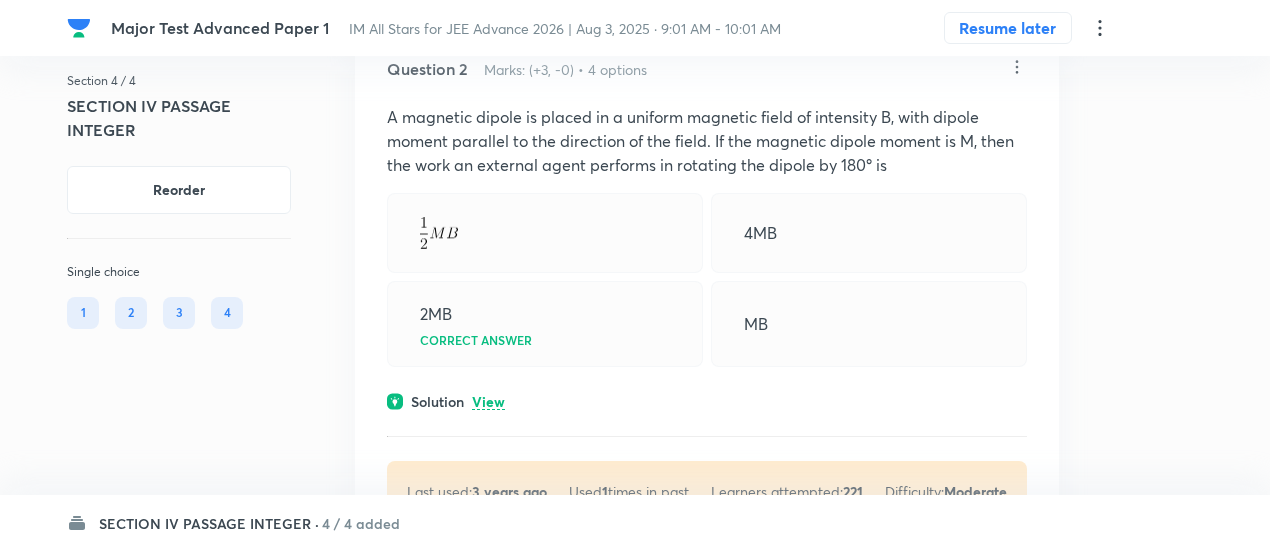 scroll, scrollTop: 1926, scrollLeft: 0, axis: vertical 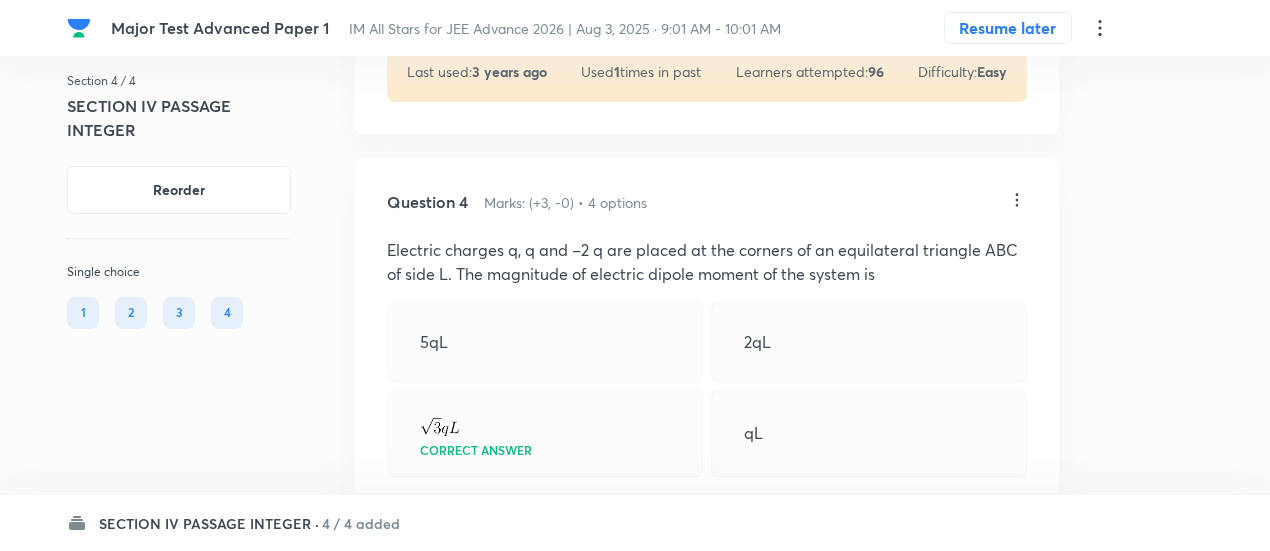 click on "4 / 4 added" at bounding box center (361, 523) 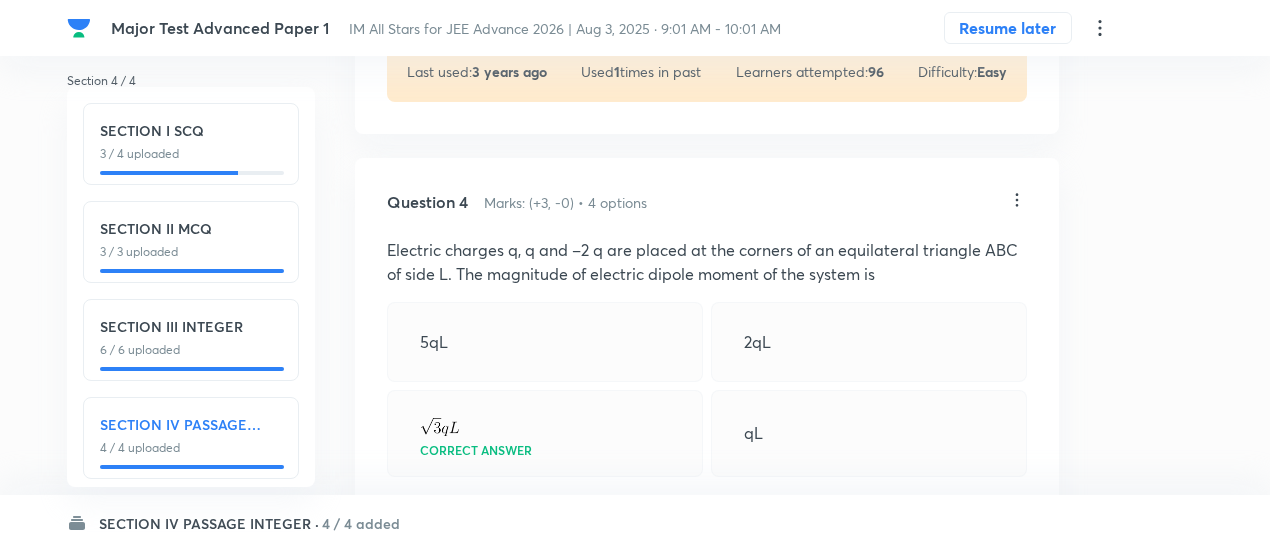 click on "SECTION I SCQ" at bounding box center [191, 130] 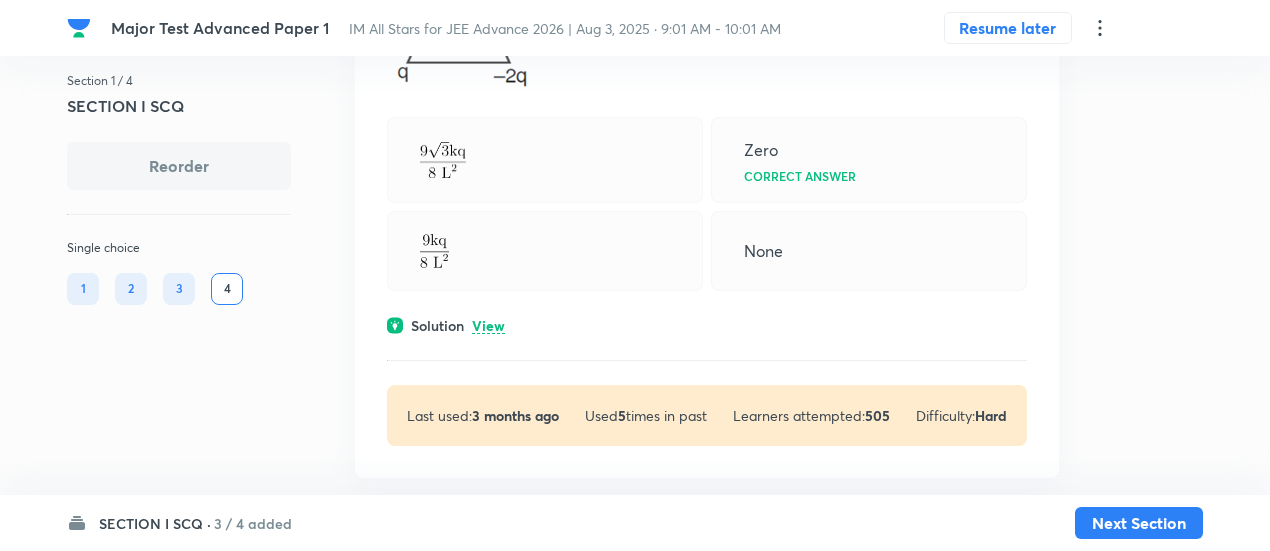 scroll, scrollTop: 432, scrollLeft: 0, axis: vertical 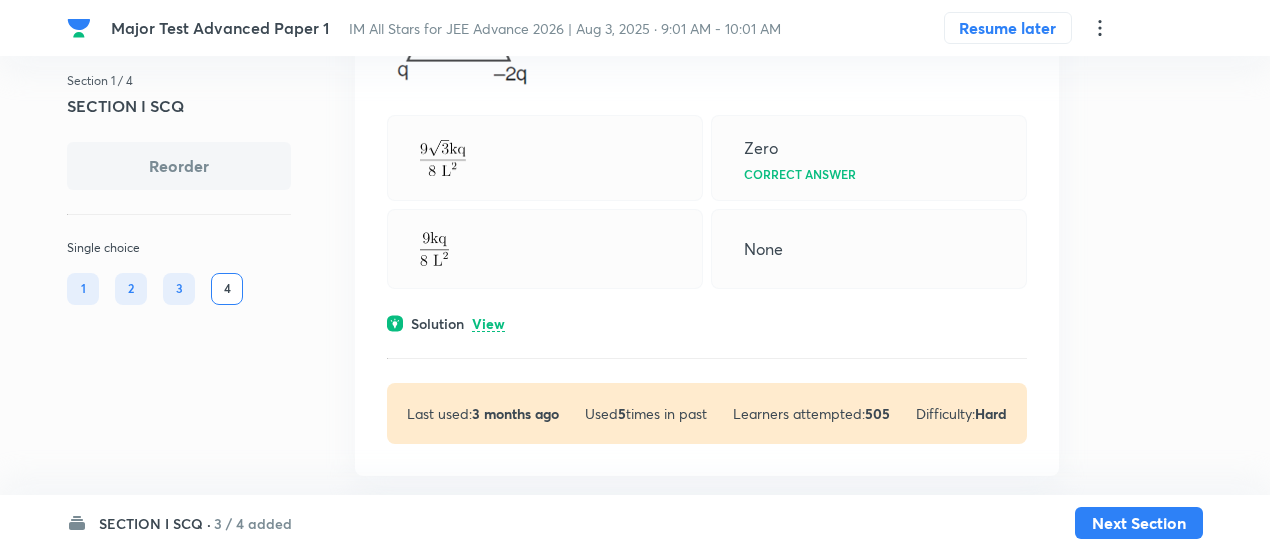 click on "View" at bounding box center [488, 324] 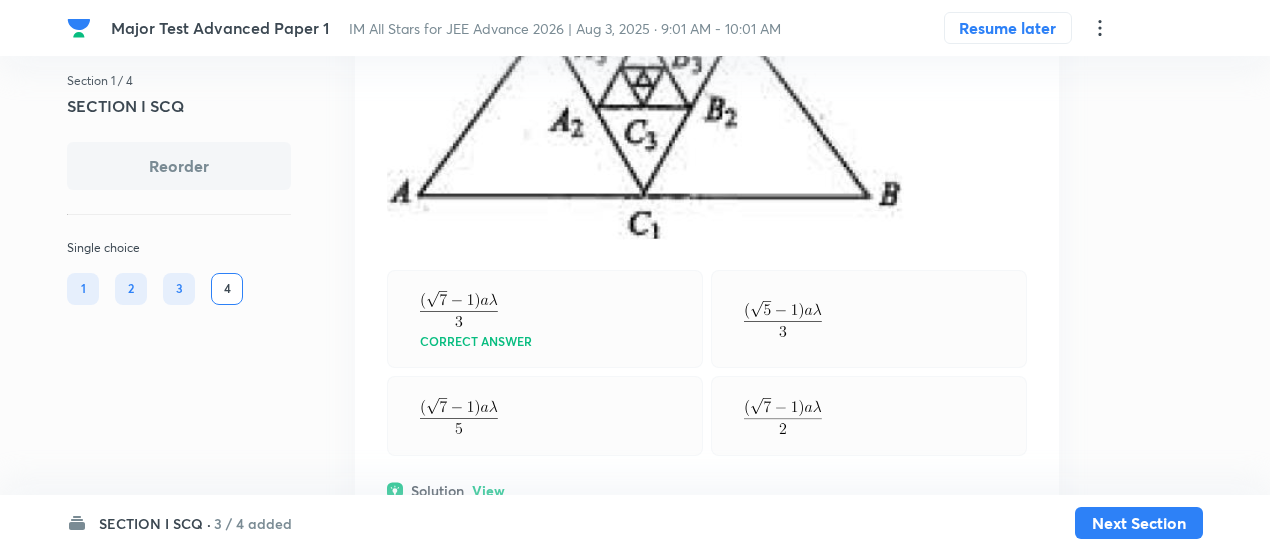 scroll, scrollTop: 1714, scrollLeft: 0, axis: vertical 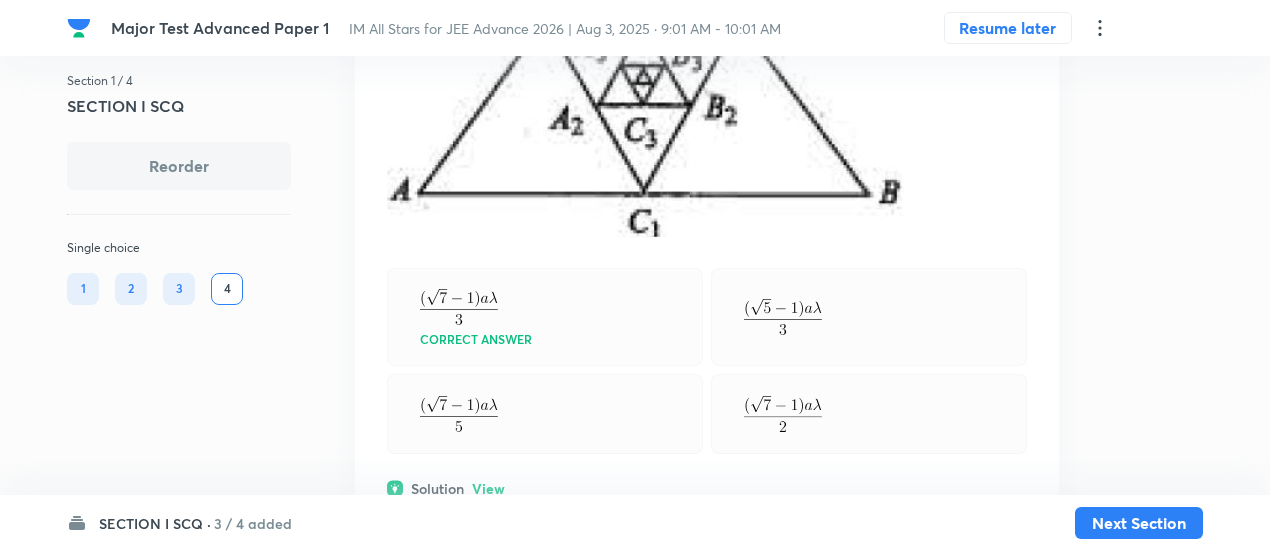 click on "3 / 4 added" at bounding box center [253, 523] 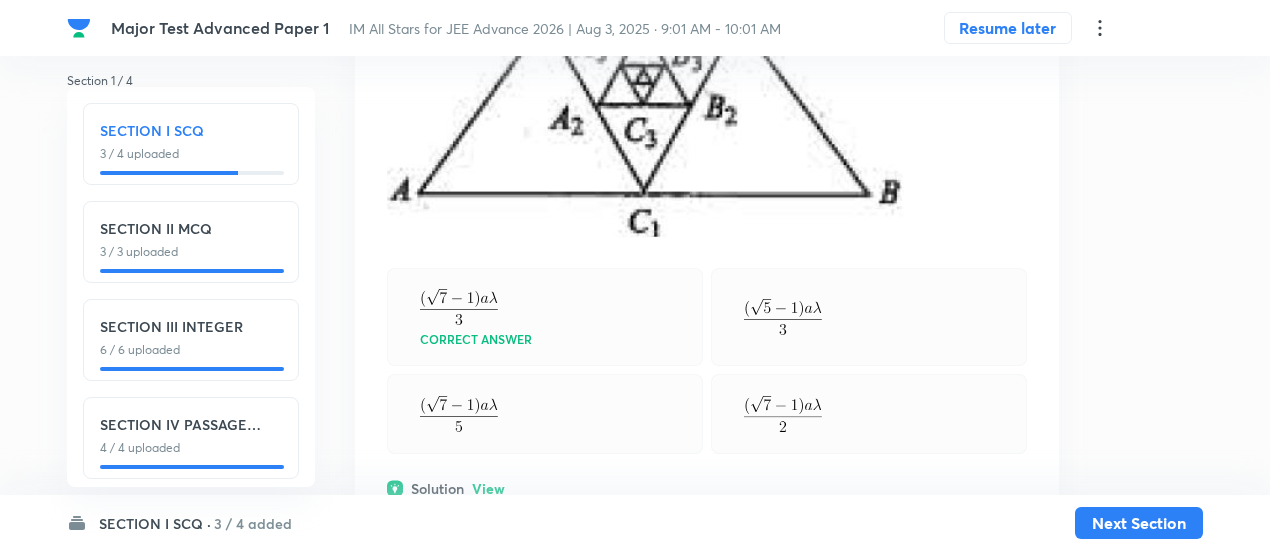 click on "3 / 3 uploaded" at bounding box center (191, 252) 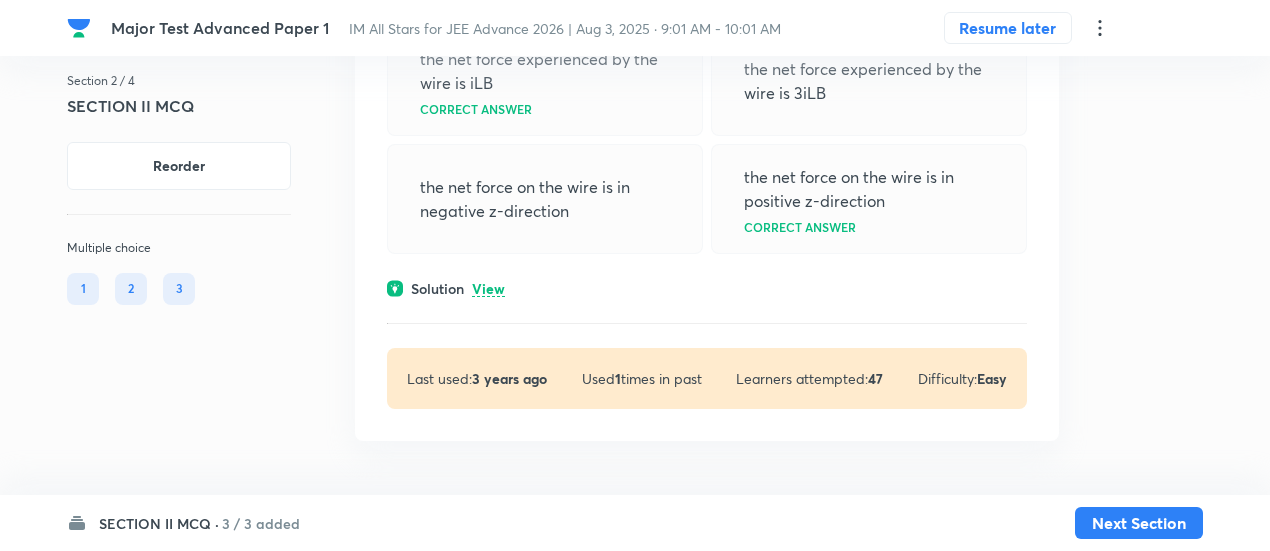 scroll, scrollTop: 2332, scrollLeft: 0, axis: vertical 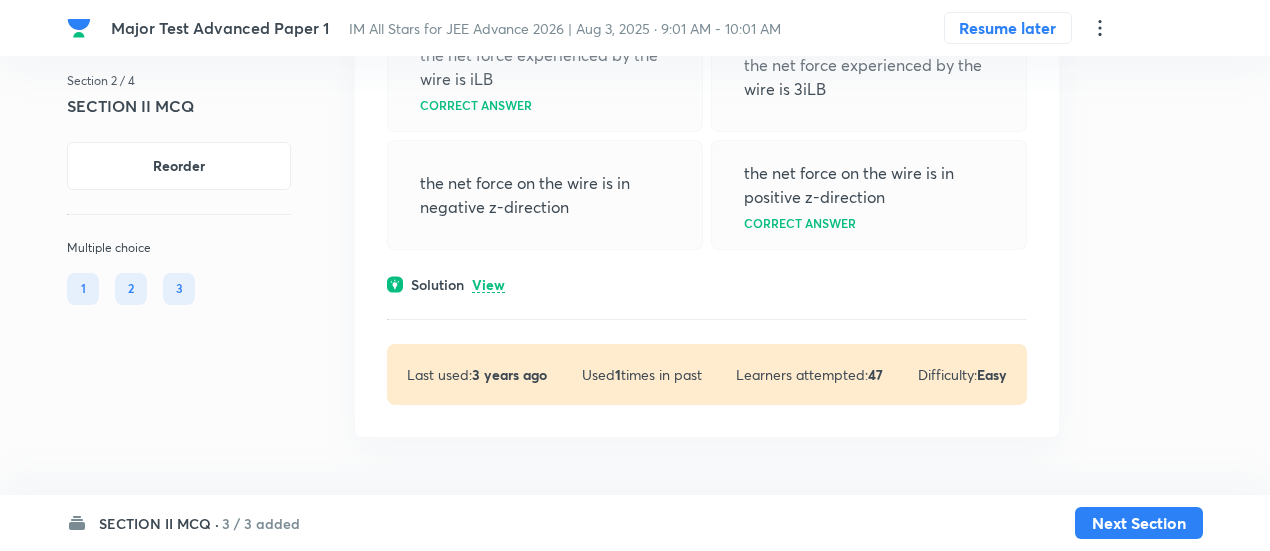 click on "View" at bounding box center [488, 285] 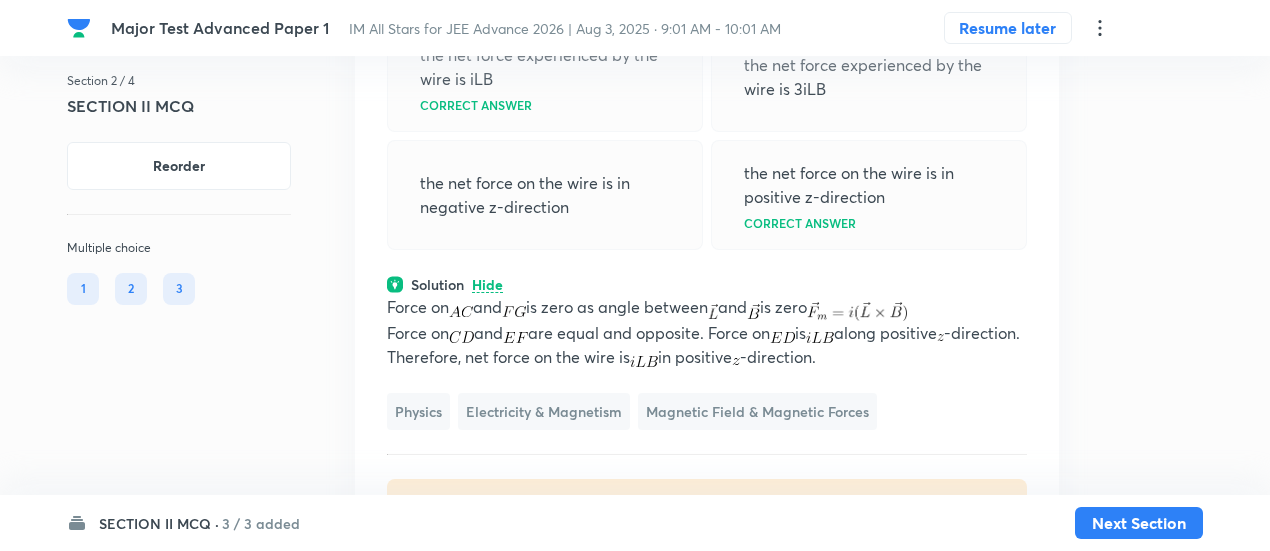 scroll, scrollTop: 2491, scrollLeft: 0, axis: vertical 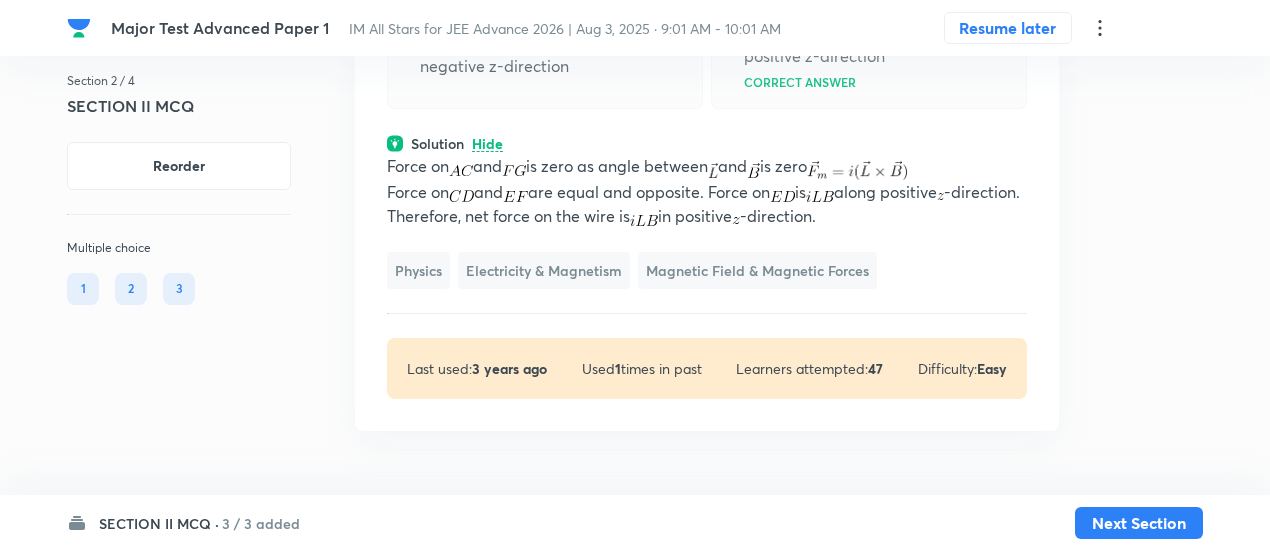 click on "3 / 3 added" at bounding box center (261, 523) 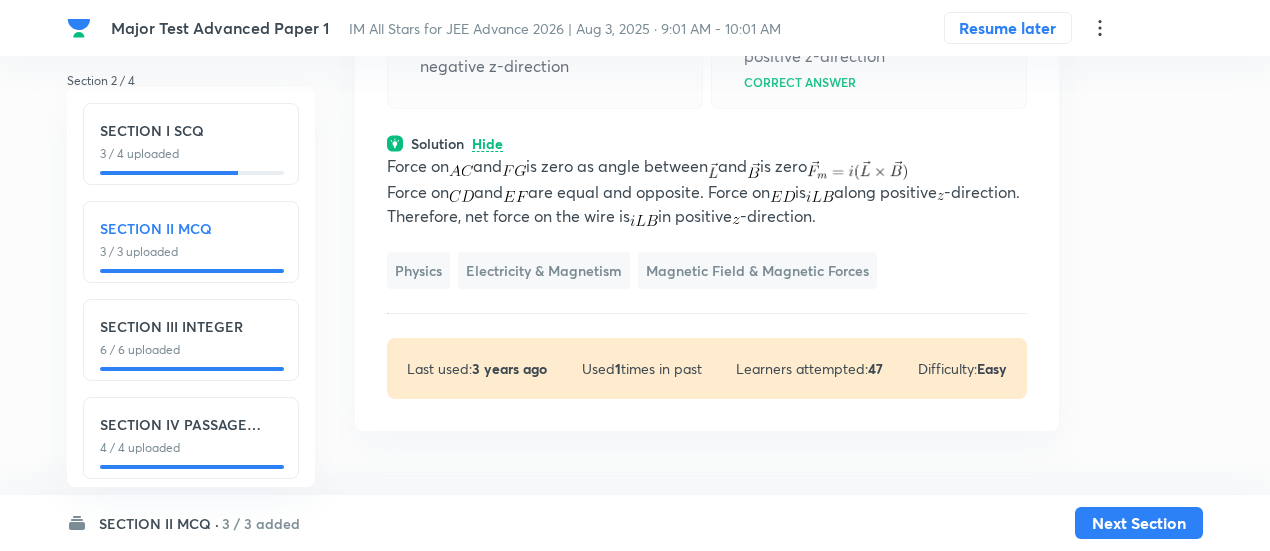 click on "6 / 6 uploaded" at bounding box center [191, 350] 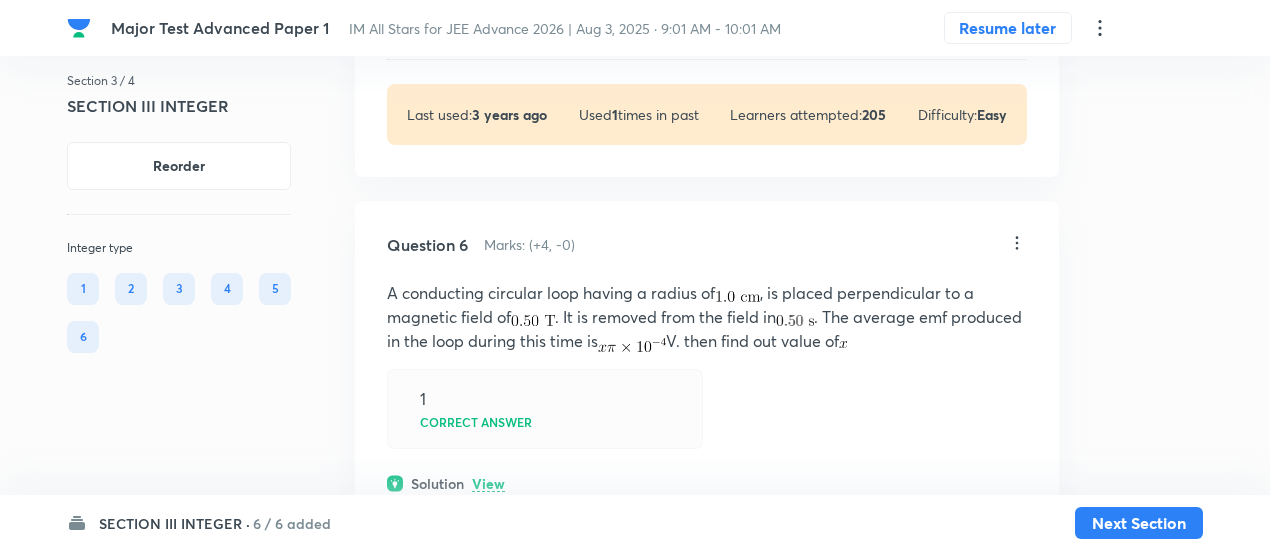 scroll, scrollTop: 2702, scrollLeft: 0, axis: vertical 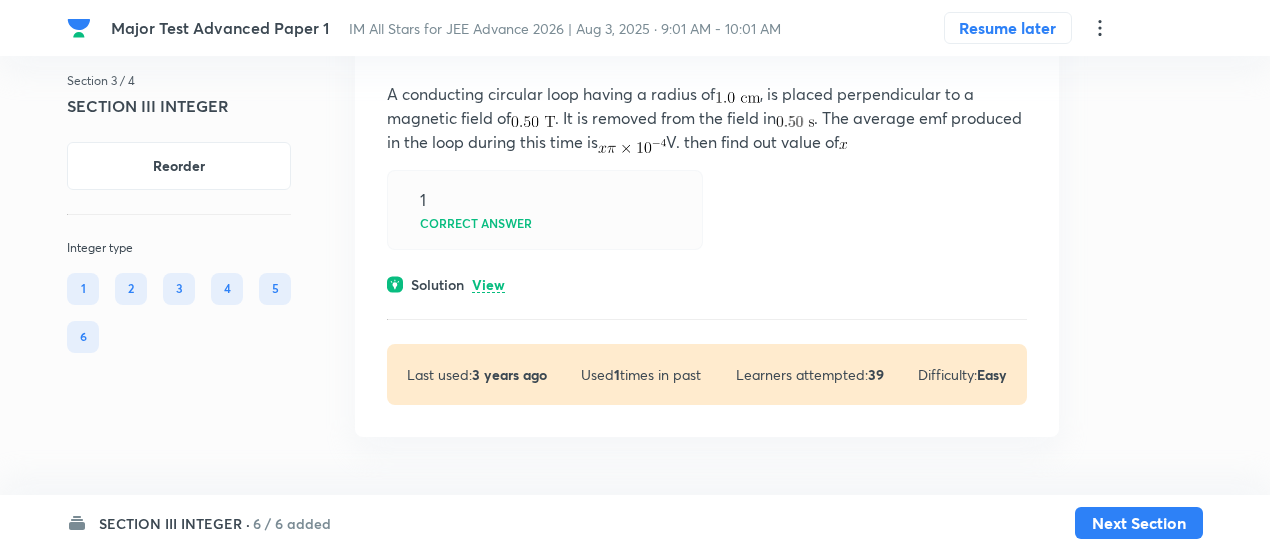 click on "View" at bounding box center [488, 285] 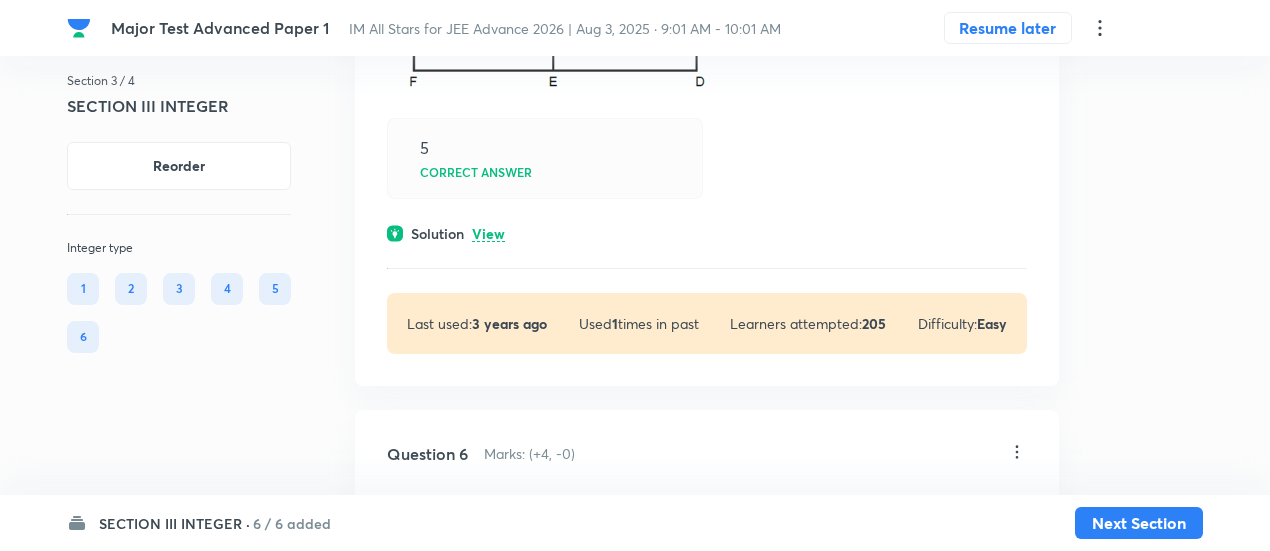 scroll, scrollTop: 2292, scrollLeft: 0, axis: vertical 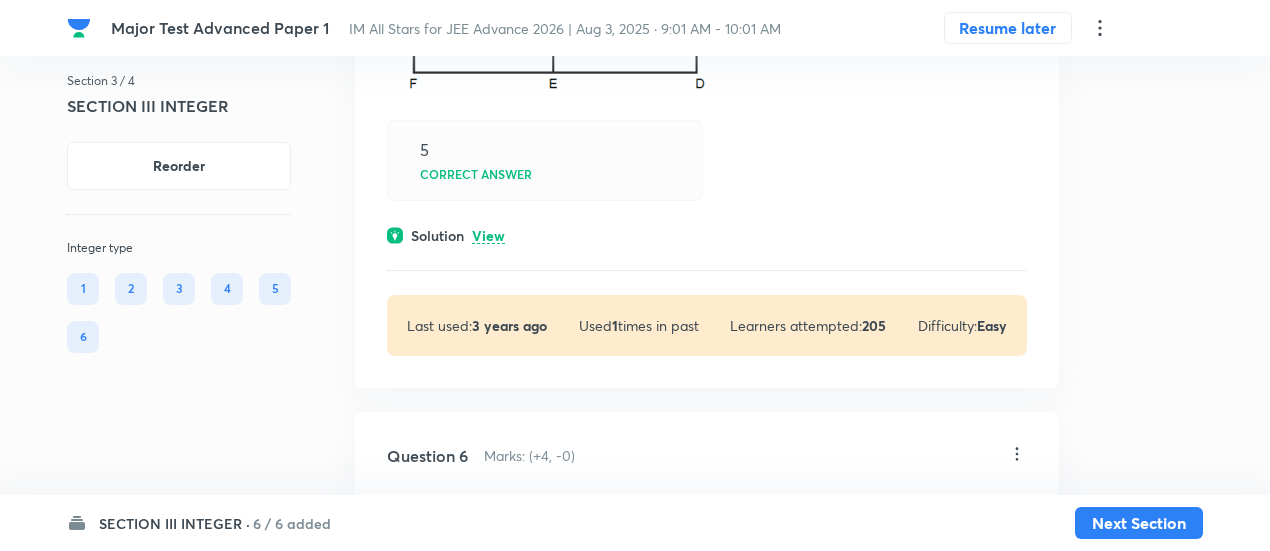 click on "Question 5 Marks: (+4, -0) In the figure shown switch S 1  remains connected and switch S 2  remains open for a long time. Now S 2  is also closed. Assuming   and L=1H. The magnitude of rate of change of current (in A/s) in inductor just after the switch S 2  is closed is 2n. Find n. 5 Correct answer Solution View Last used:  3 years ago Used  1  times in past Learners attempted:  205 Difficulty: Easy" at bounding box center [707, 86] 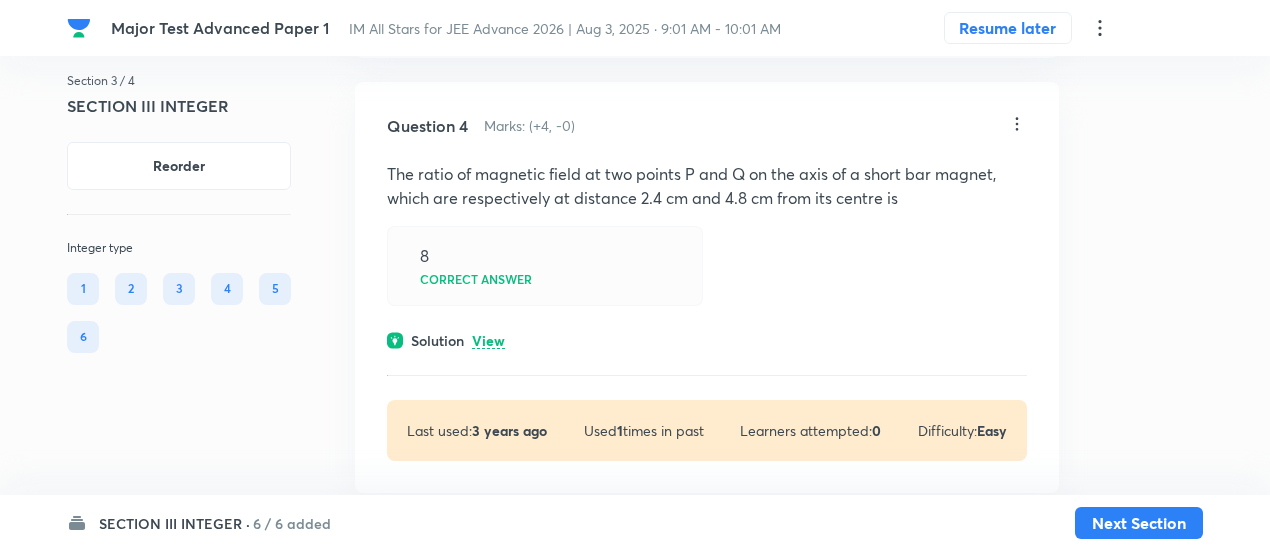scroll, scrollTop: 1558, scrollLeft: 0, axis: vertical 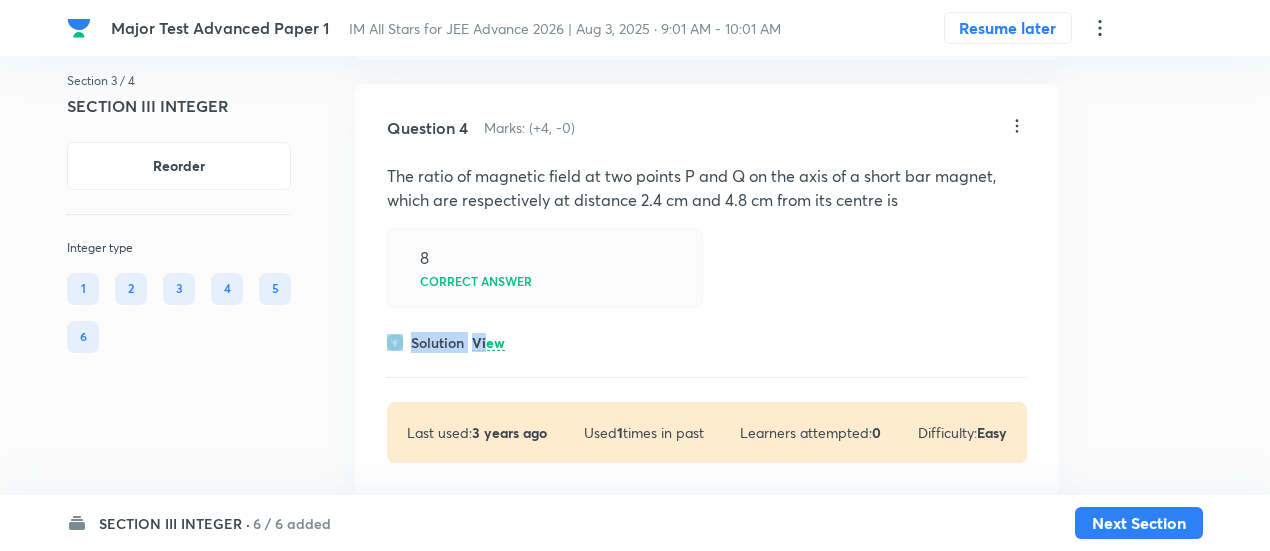 drag, startPoint x: 494, startPoint y: 351, endPoint x: 482, endPoint y: 335, distance: 20 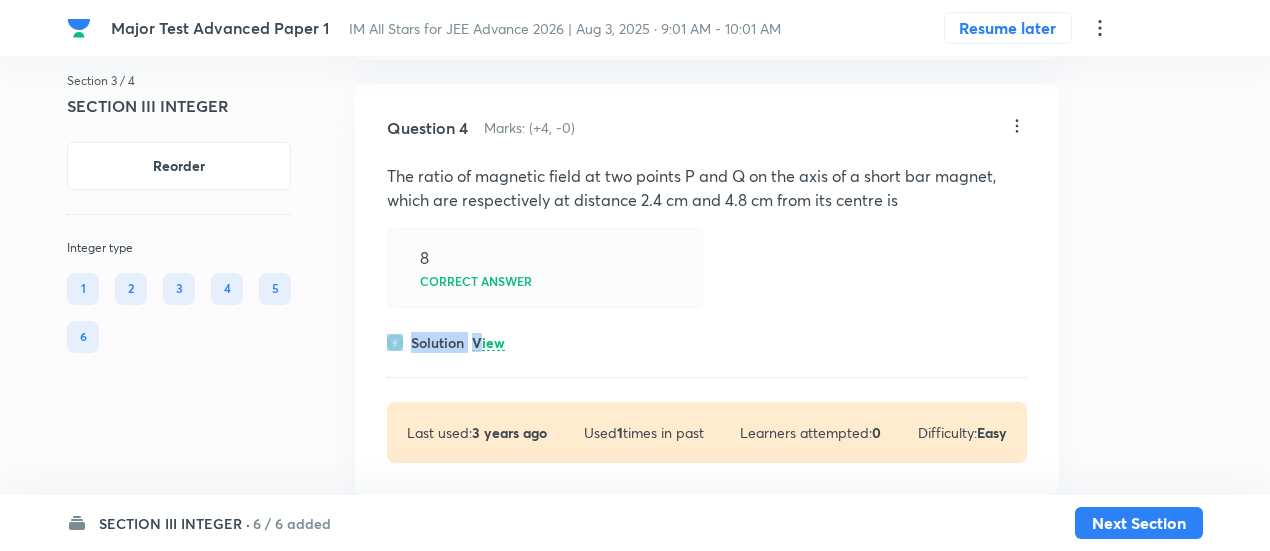 click on "View" at bounding box center [488, 343] 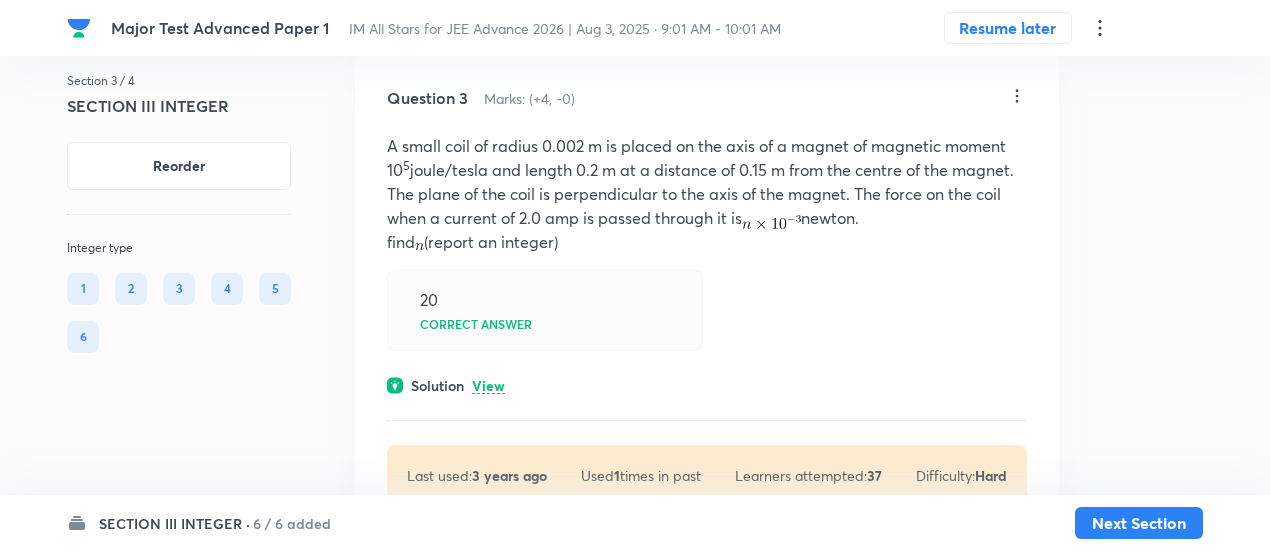 scroll, scrollTop: 1078, scrollLeft: 0, axis: vertical 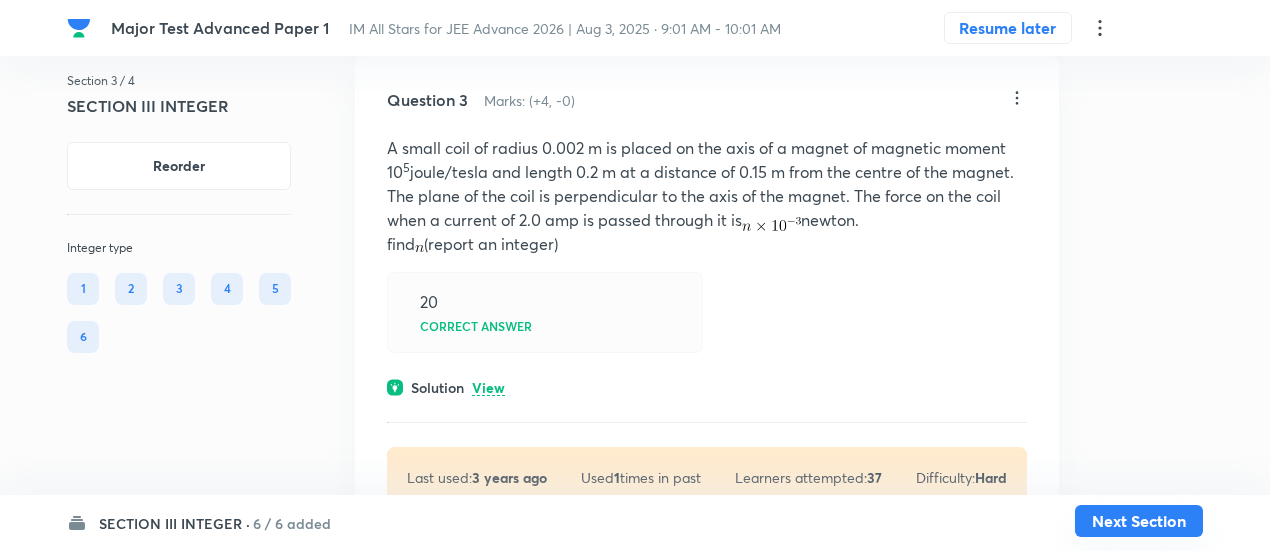 click on "Next Section" at bounding box center (1139, 521) 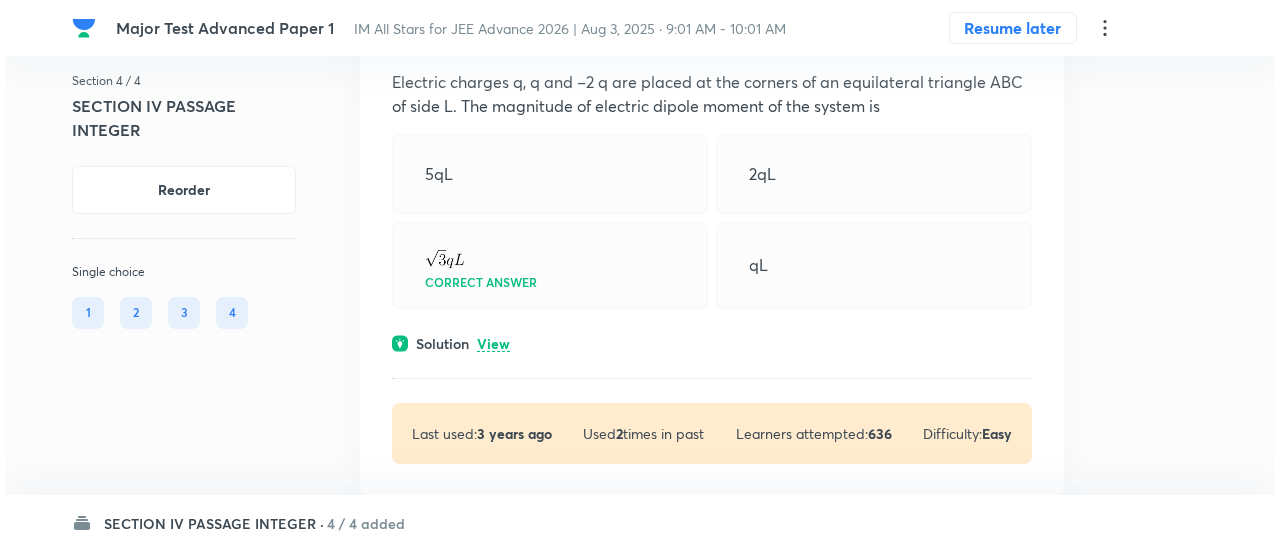 scroll, scrollTop: 2154, scrollLeft: 0, axis: vertical 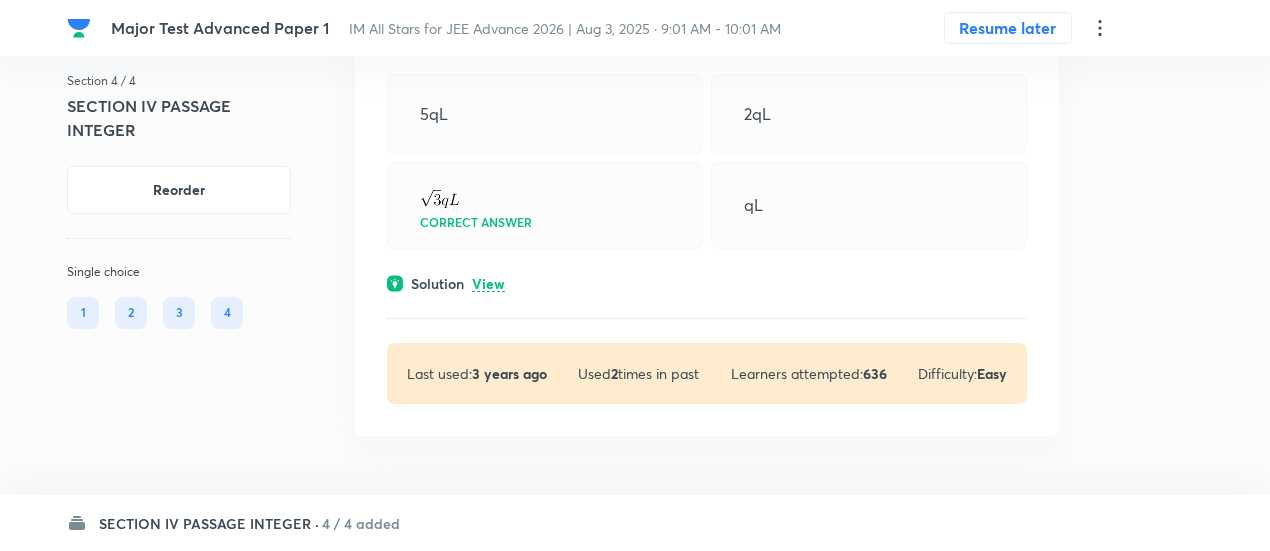 click 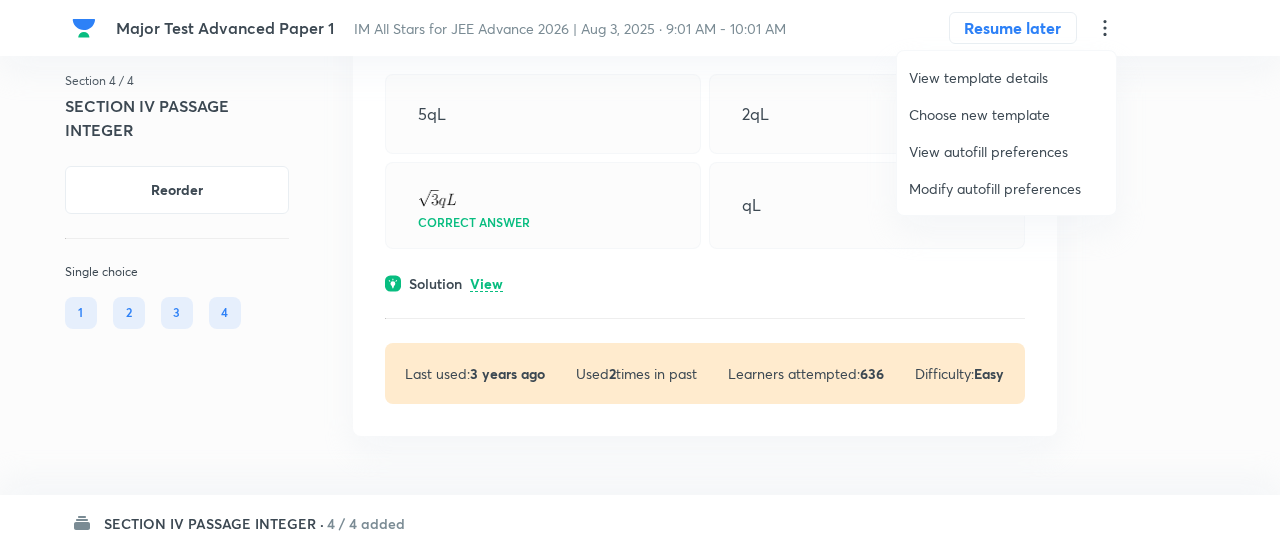 click on "Modify autofill preferences" at bounding box center [1006, 188] 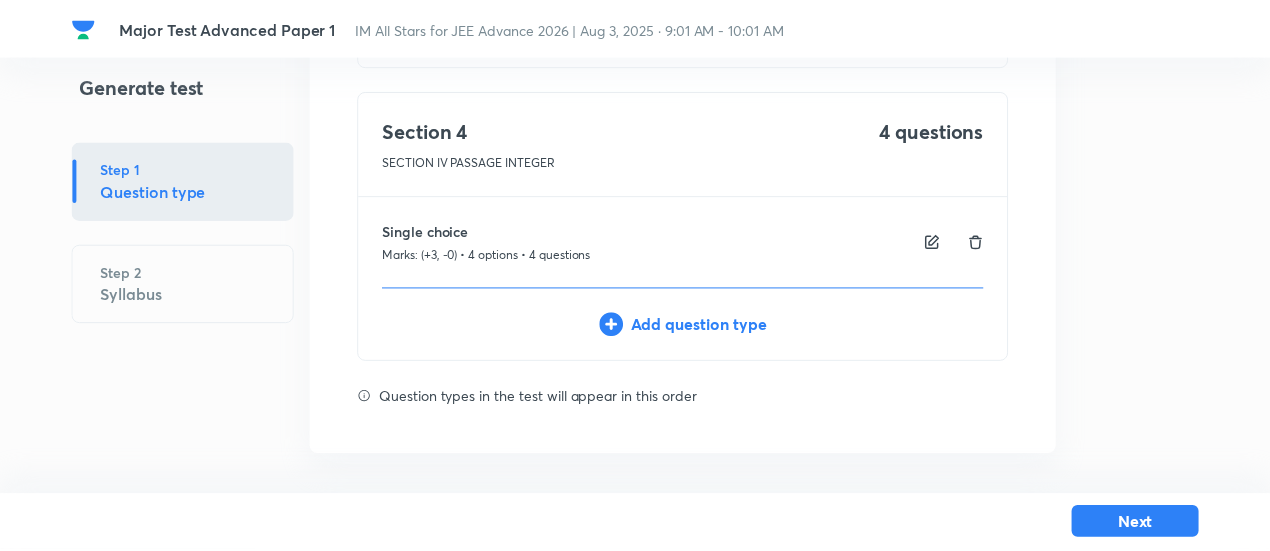 scroll, scrollTop: 0, scrollLeft: 0, axis: both 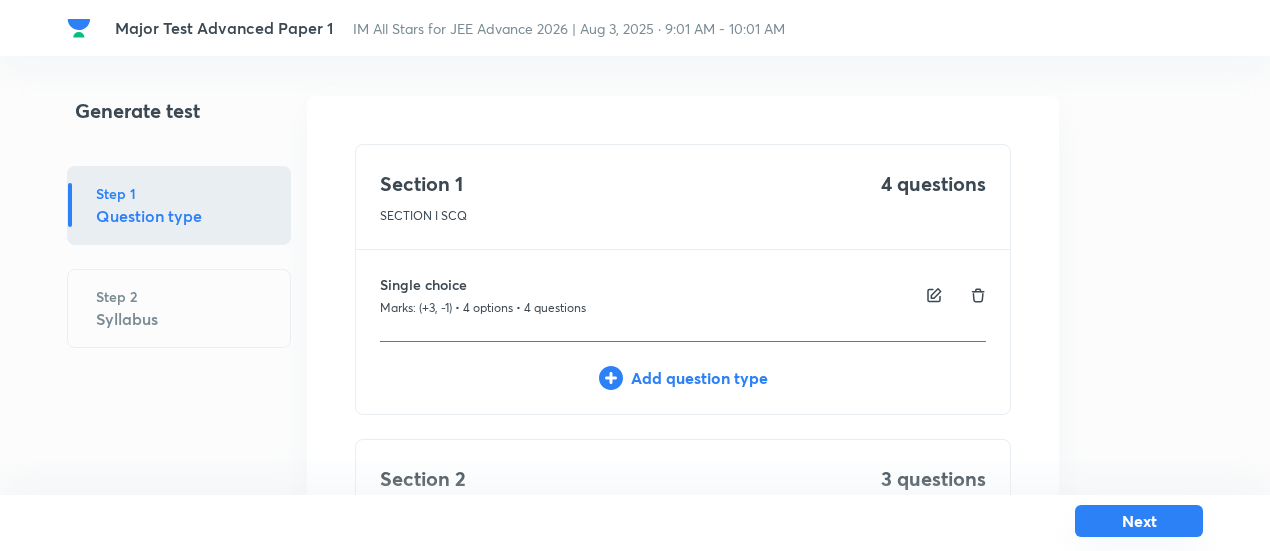 click on "Next" at bounding box center [1139, 521] 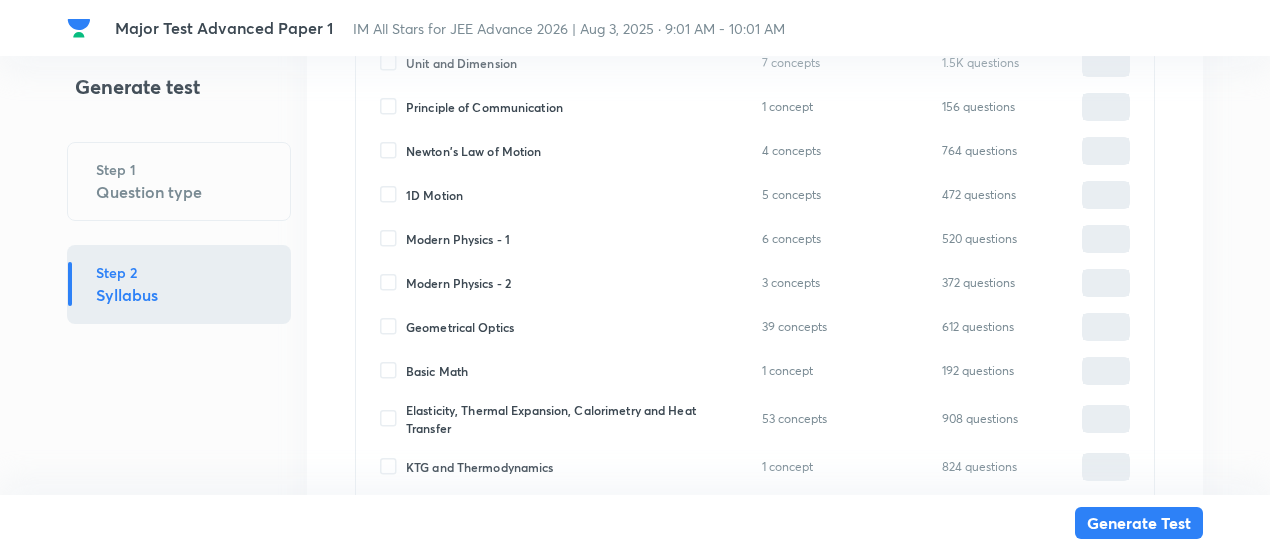 scroll, scrollTop: 2189, scrollLeft: 0, axis: vertical 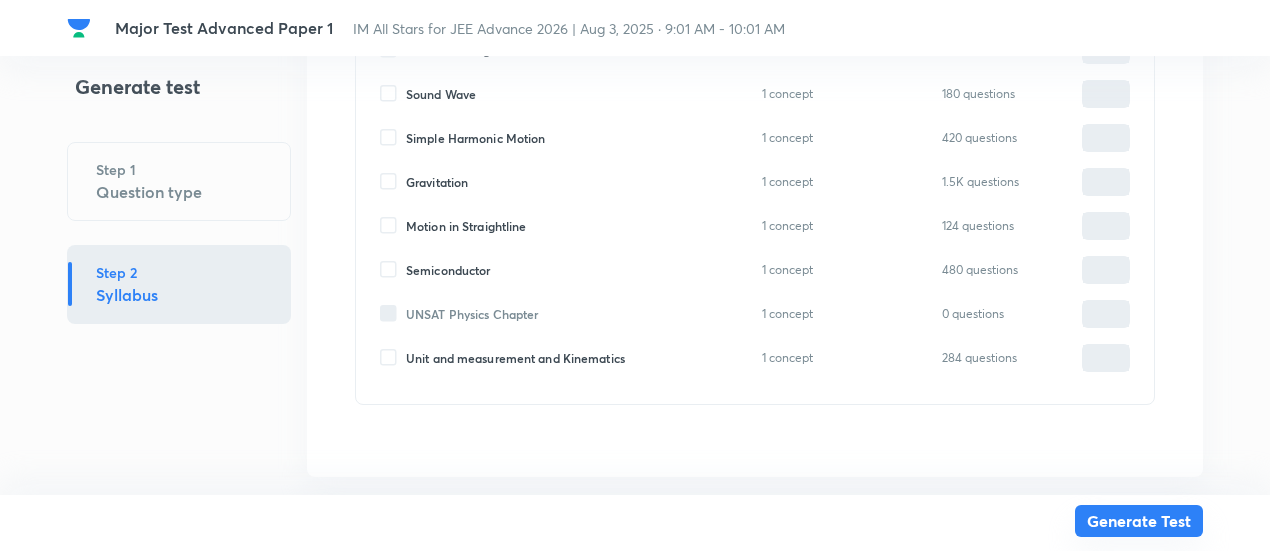 click on "Generate Test" at bounding box center (1139, 521) 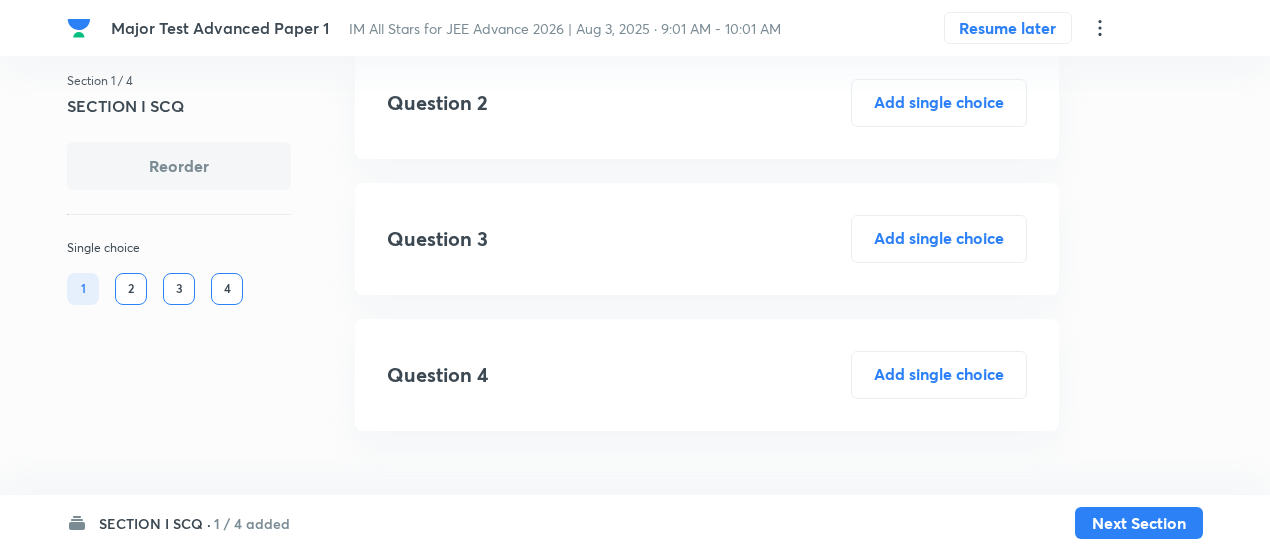scroll, scrollTop: 0, scrollLeft: 0, axis: both 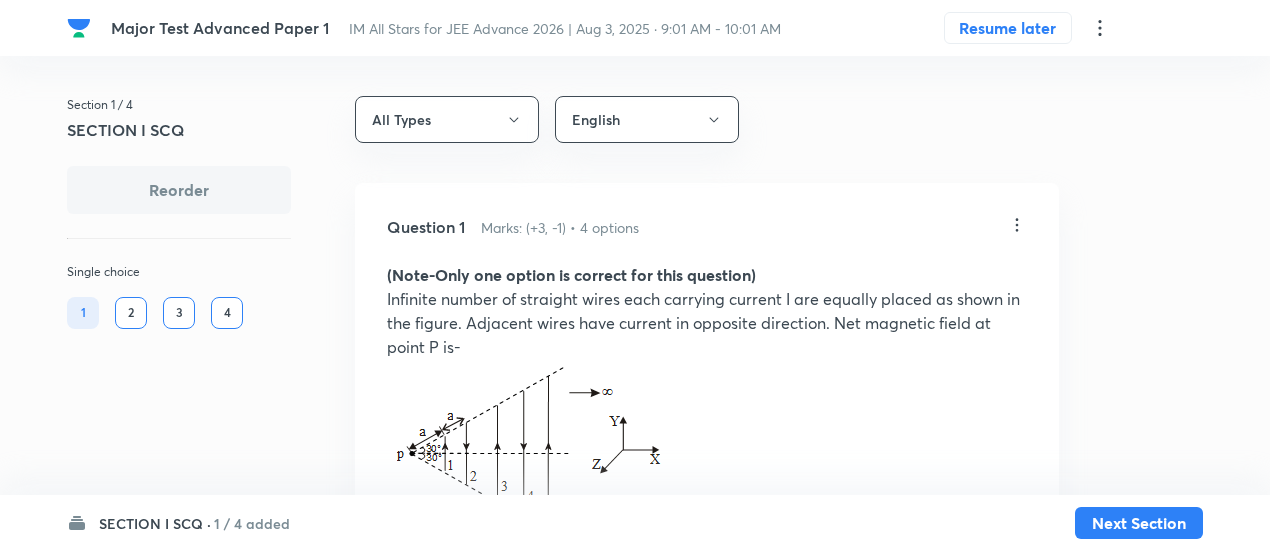click on "1 / 4 added" at bounding box center [252, 523] 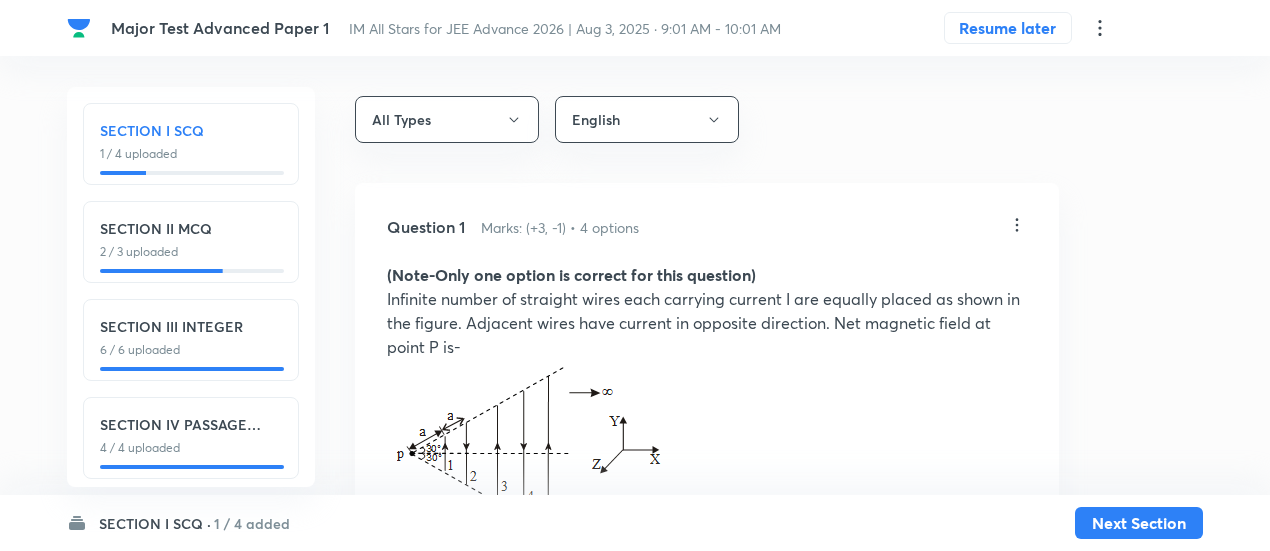 click on "SECTION IV PASSAGE INTEGER" at bounding box center (191, 424) 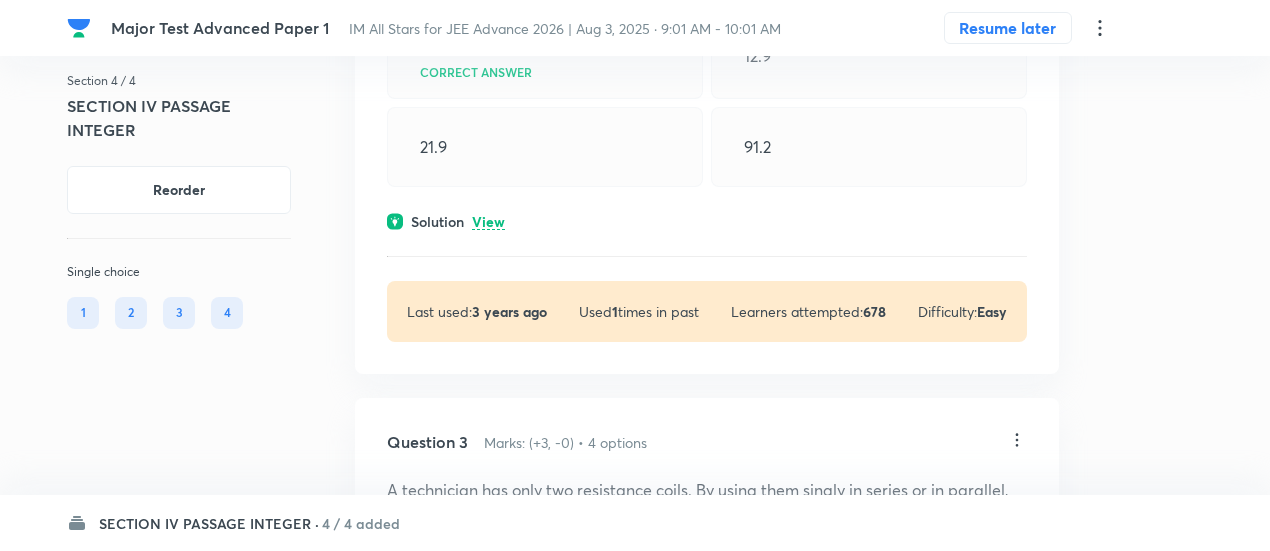 scroll, scrollTop: 2000, scrollLeft: 0, axis: vertical 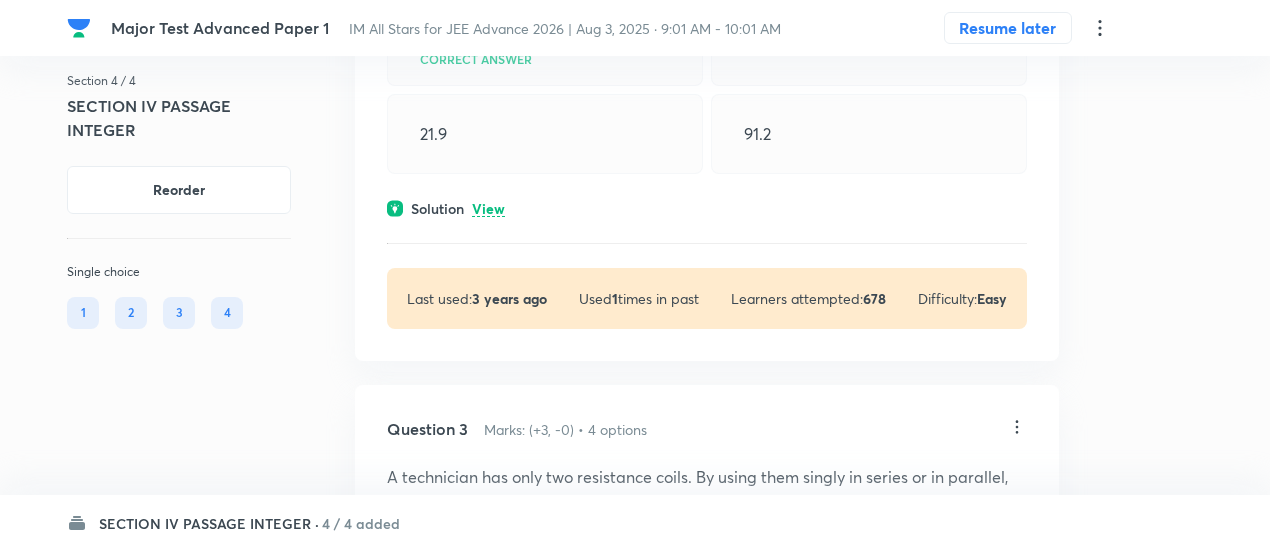 click on "View" at bounding box center [488, 209] 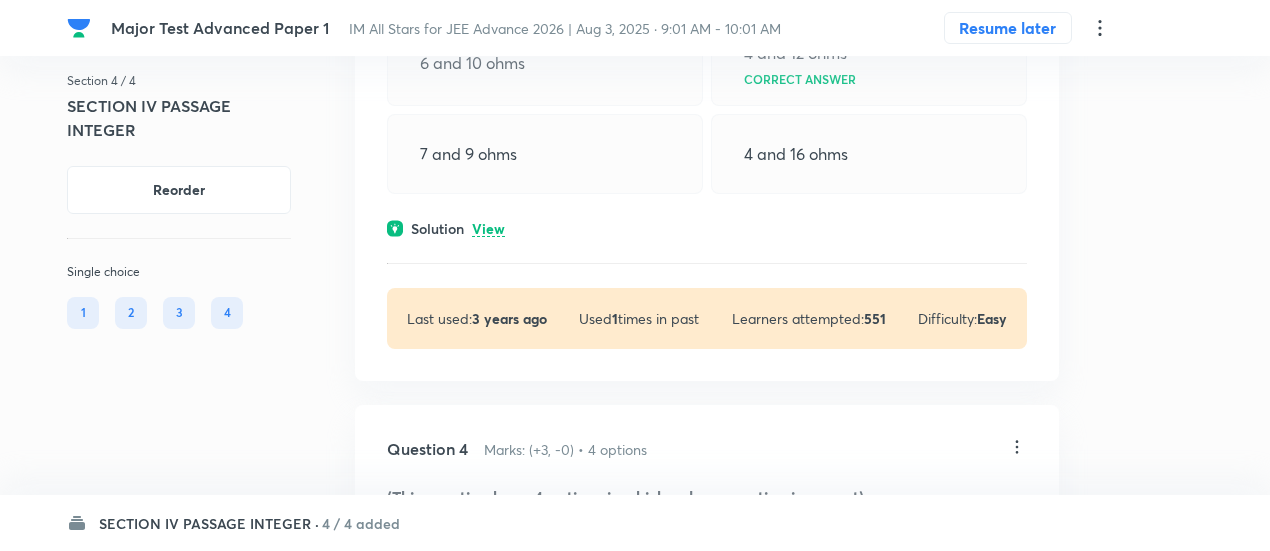 scroll, scrollTop: 2635, scrollLeft: 0, axis: vertical 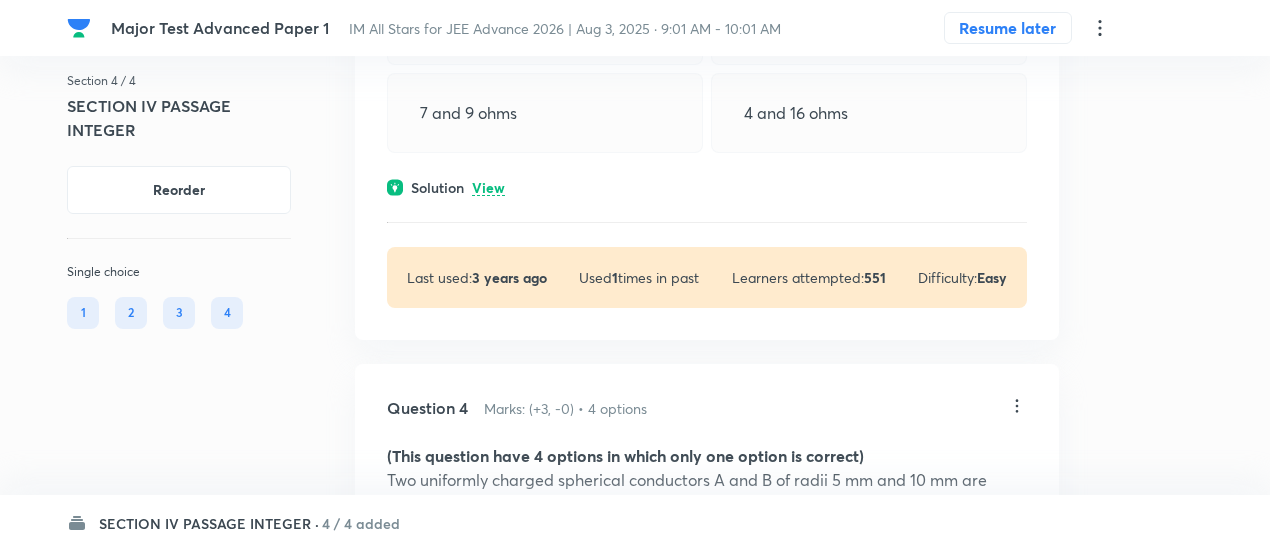 click on "View" at bounding box center [488, 188] 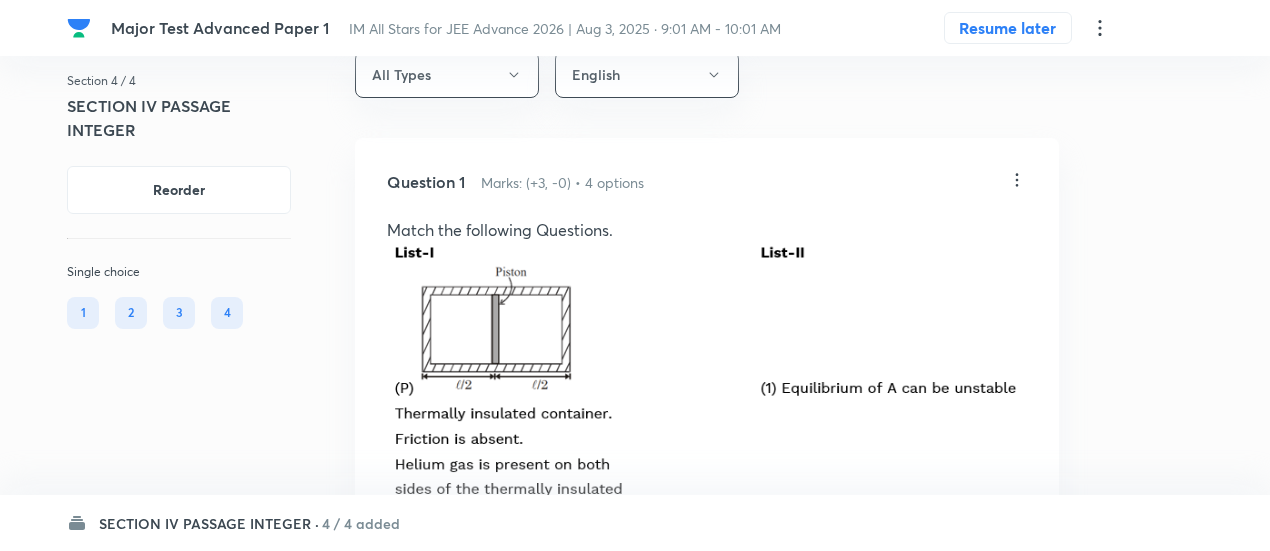 scroll, scrollTop: 0, scrollLeft: 0, axis: both 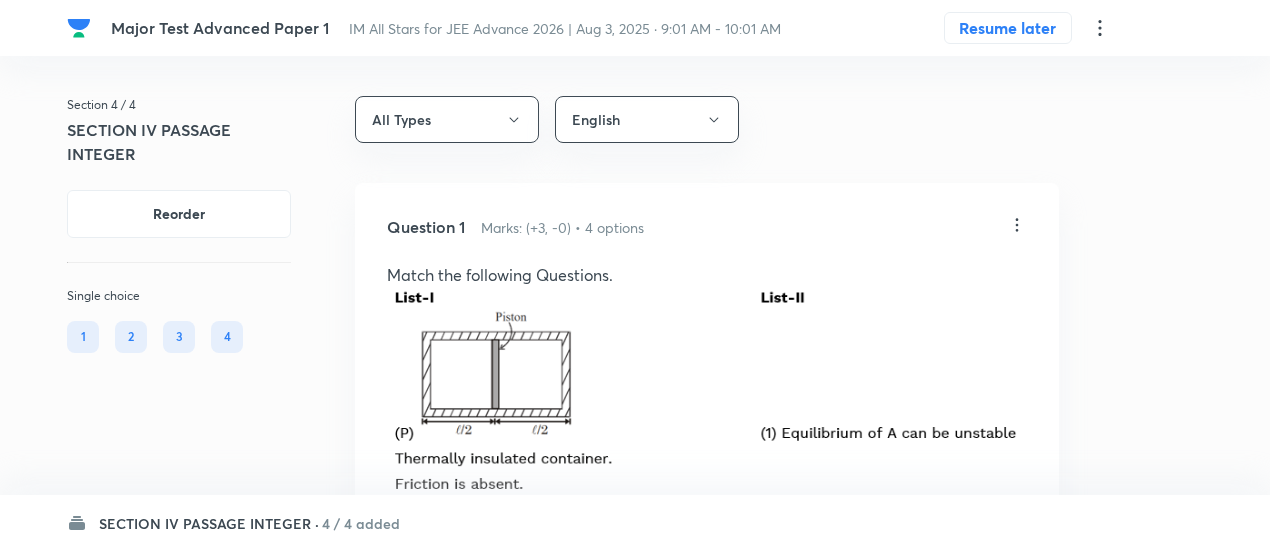 click on "4 / 4 added" at bounding box center (361, 523) 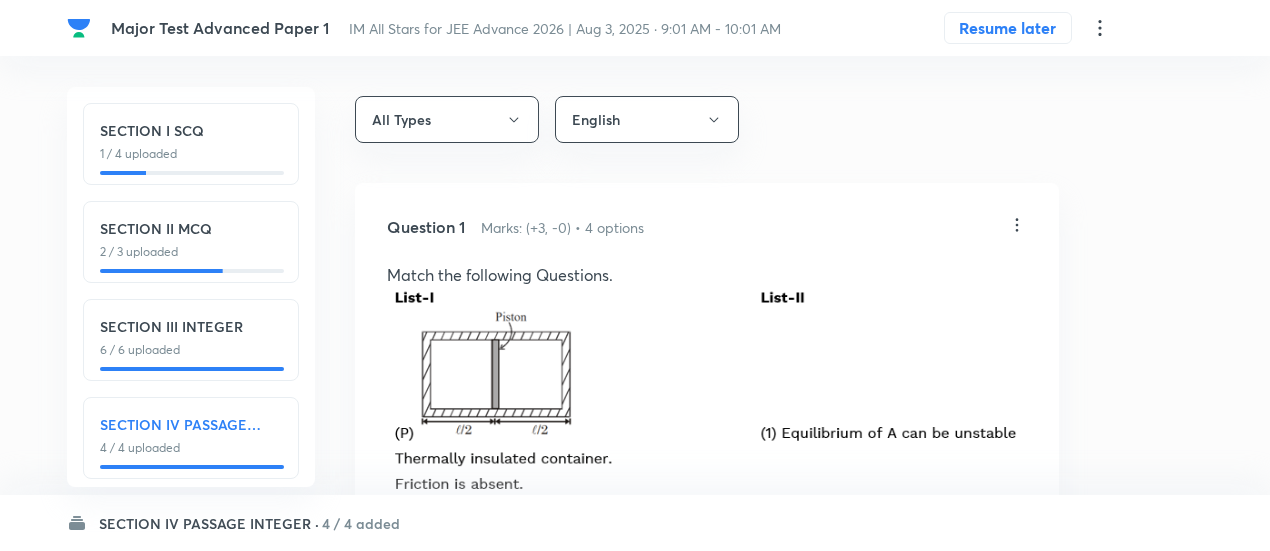 click on "SECTION II MCQ" at bounding box center (191, 228) 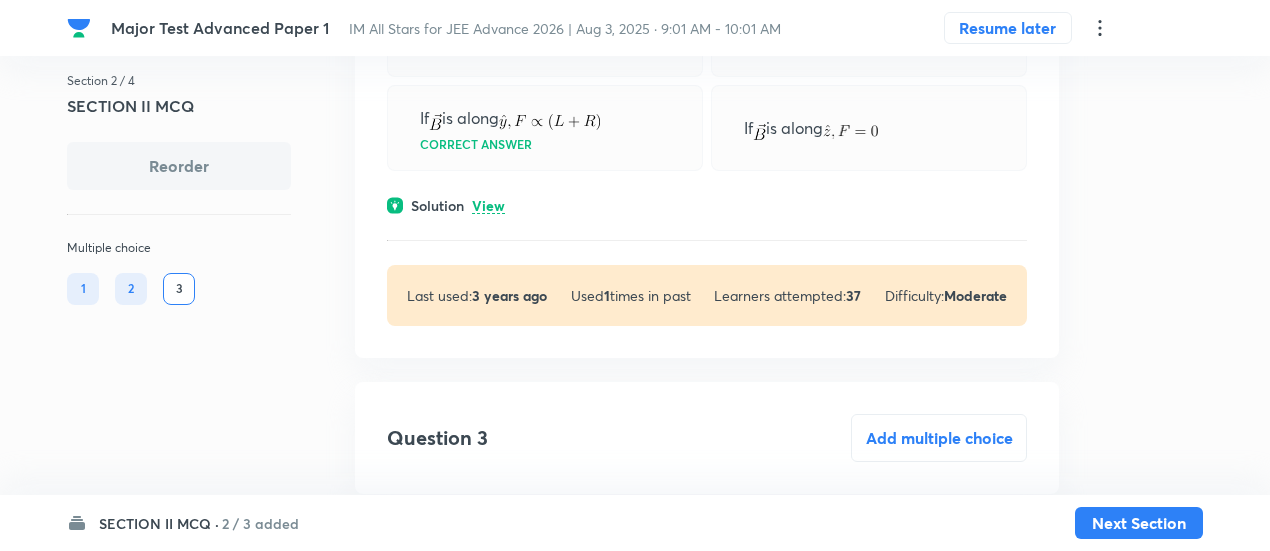 scroll, scrollTop: 1282, scrollLeft: 0, axis: vertical 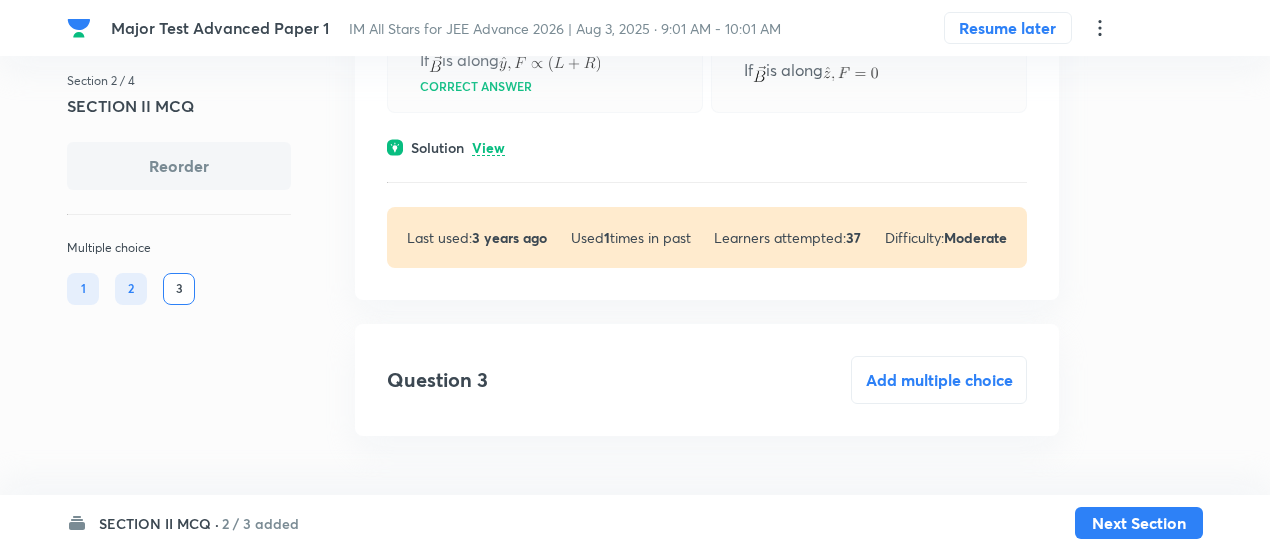 click on "2 / 3 added" at bounding box center [260, 523] 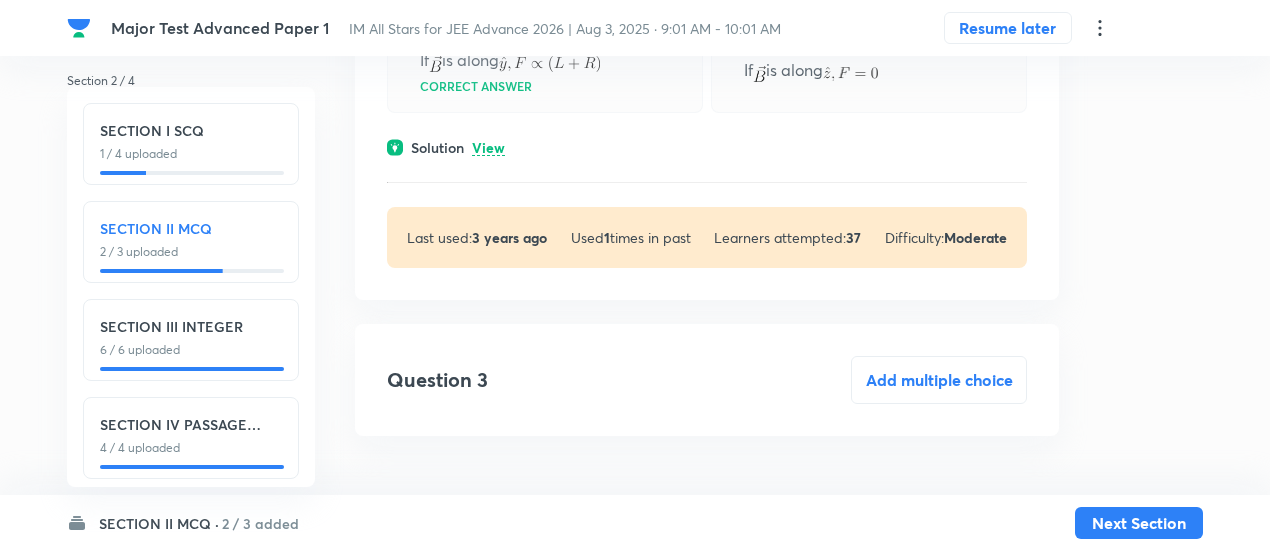 click on "1 / 4 uploaded" at bounding box center (191, 154) 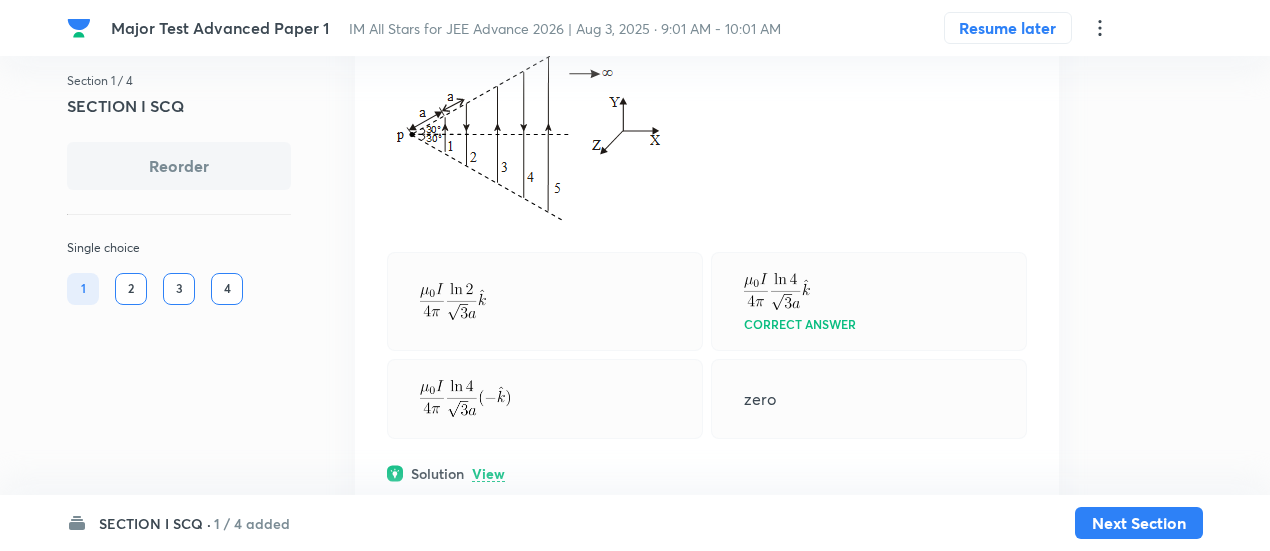 scroll, scrollTop: 320, scrollLeft: 0, axis: vertical 